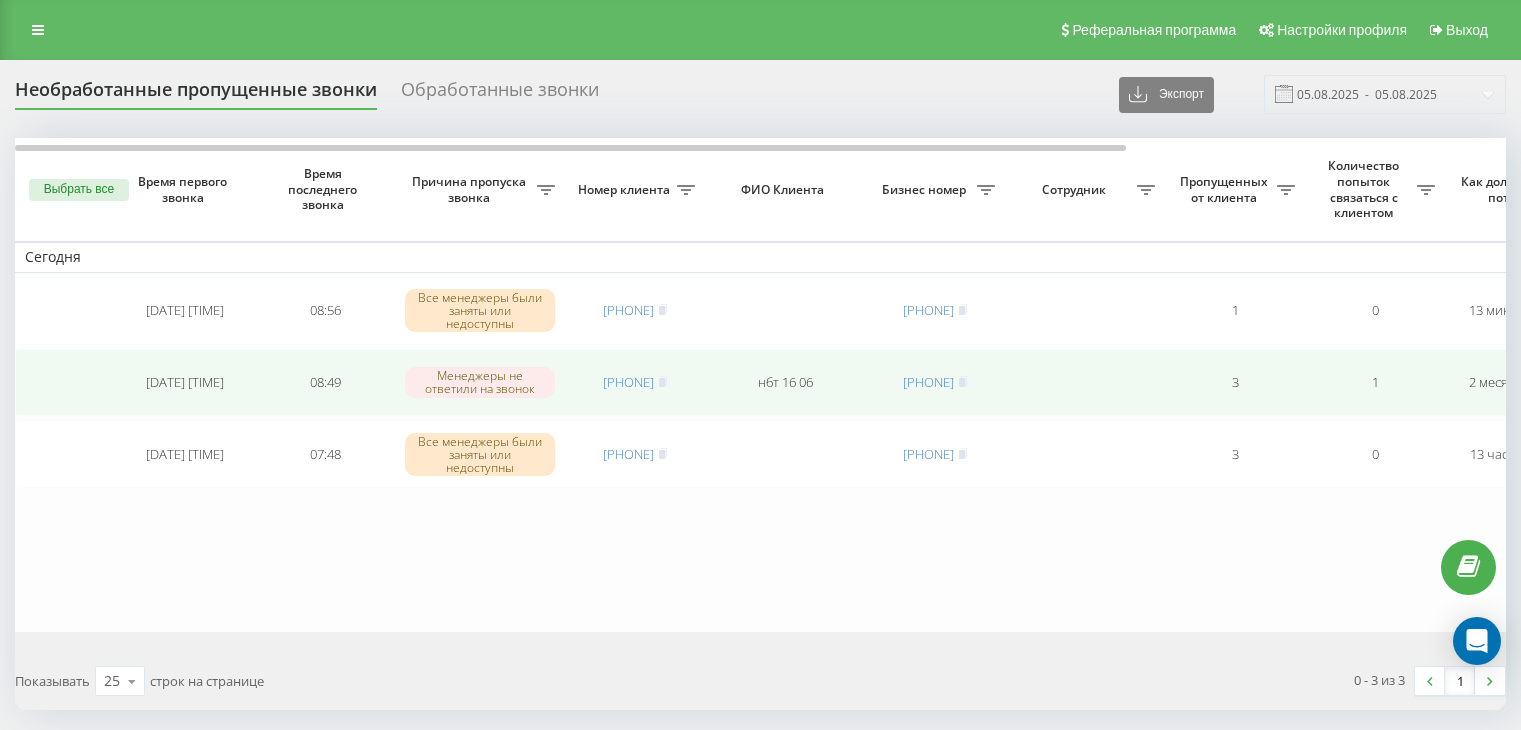 scroll, scrollTop: 0, scrollLeft: 0, axis: both 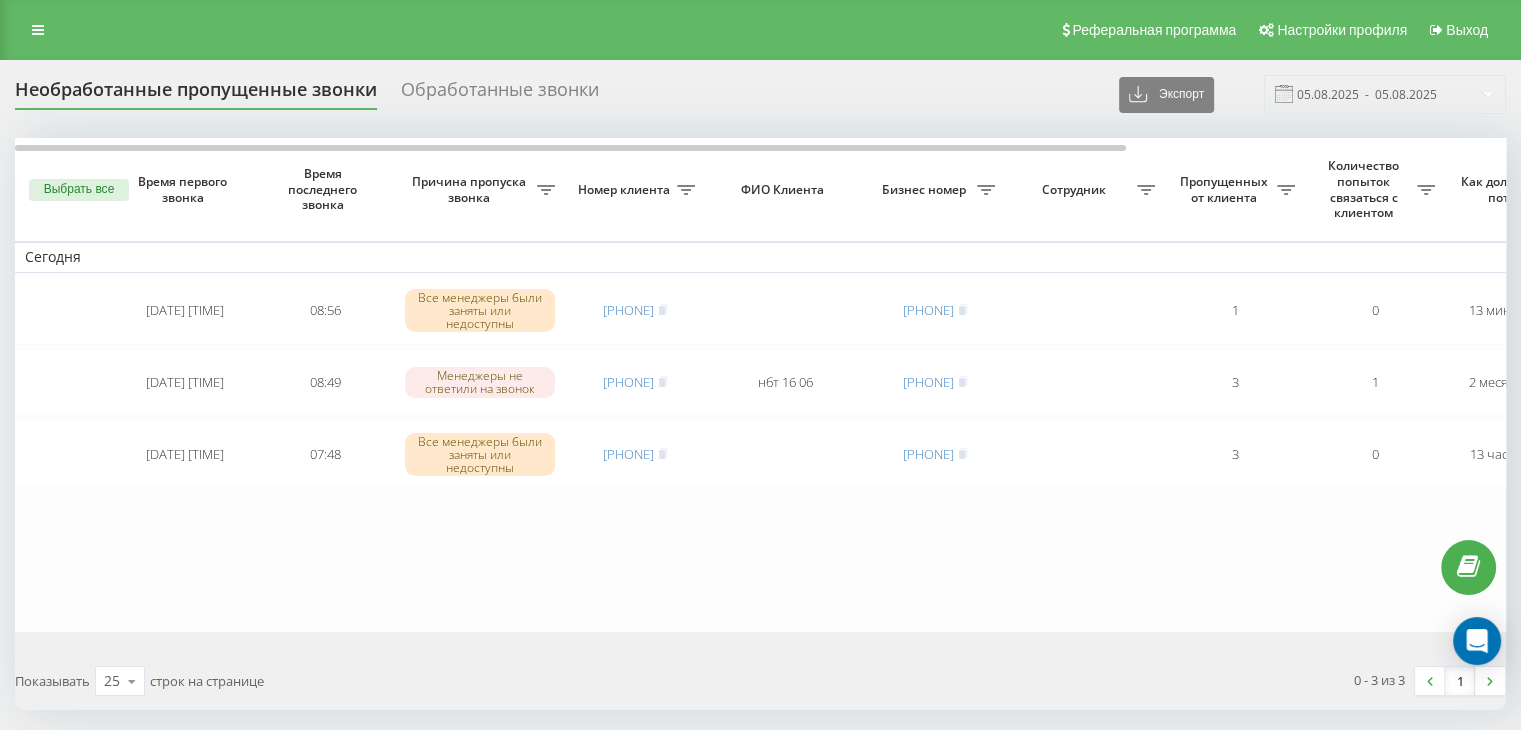click on "0 - 3 из 3 1" at bounding box center (1141, 681) 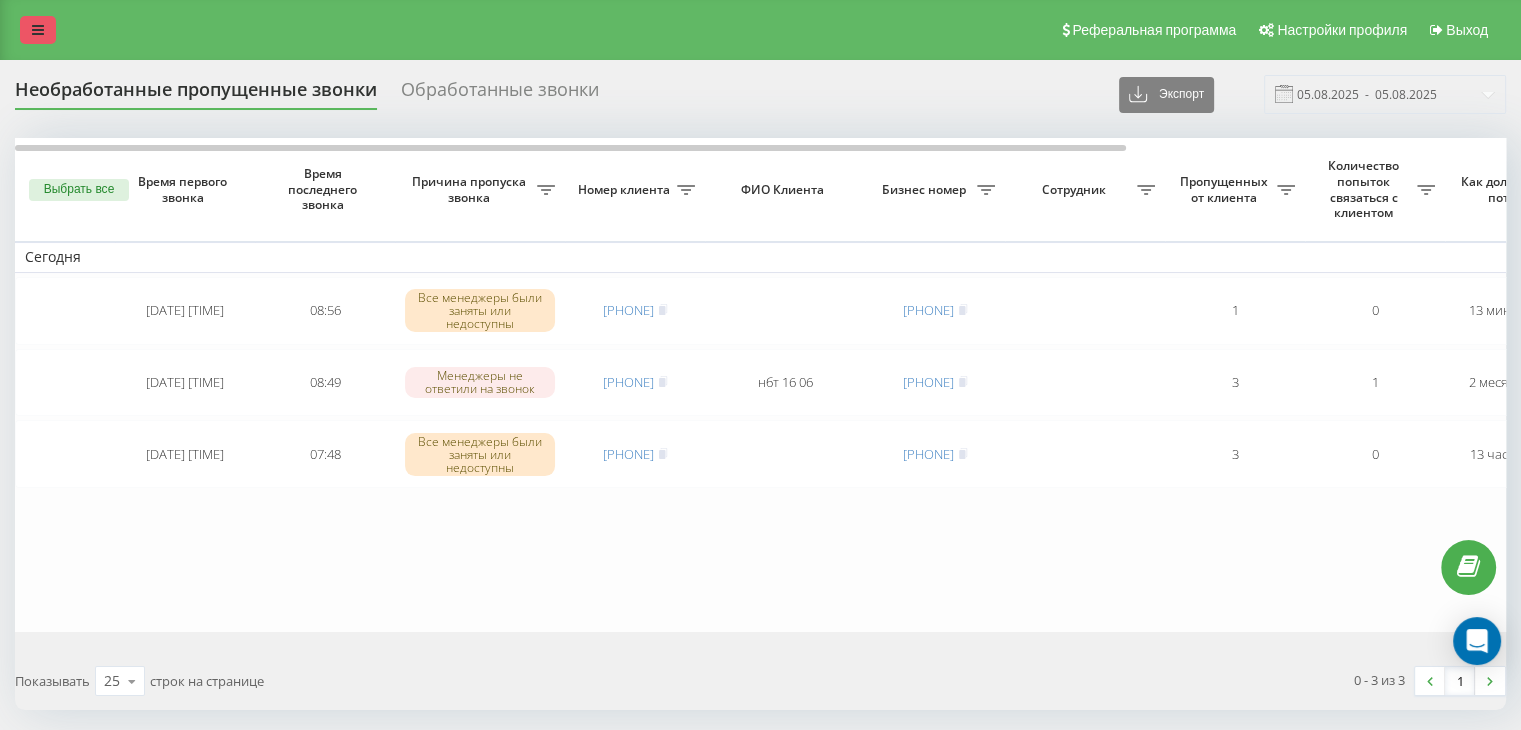 click at bounding box center (38, 30) 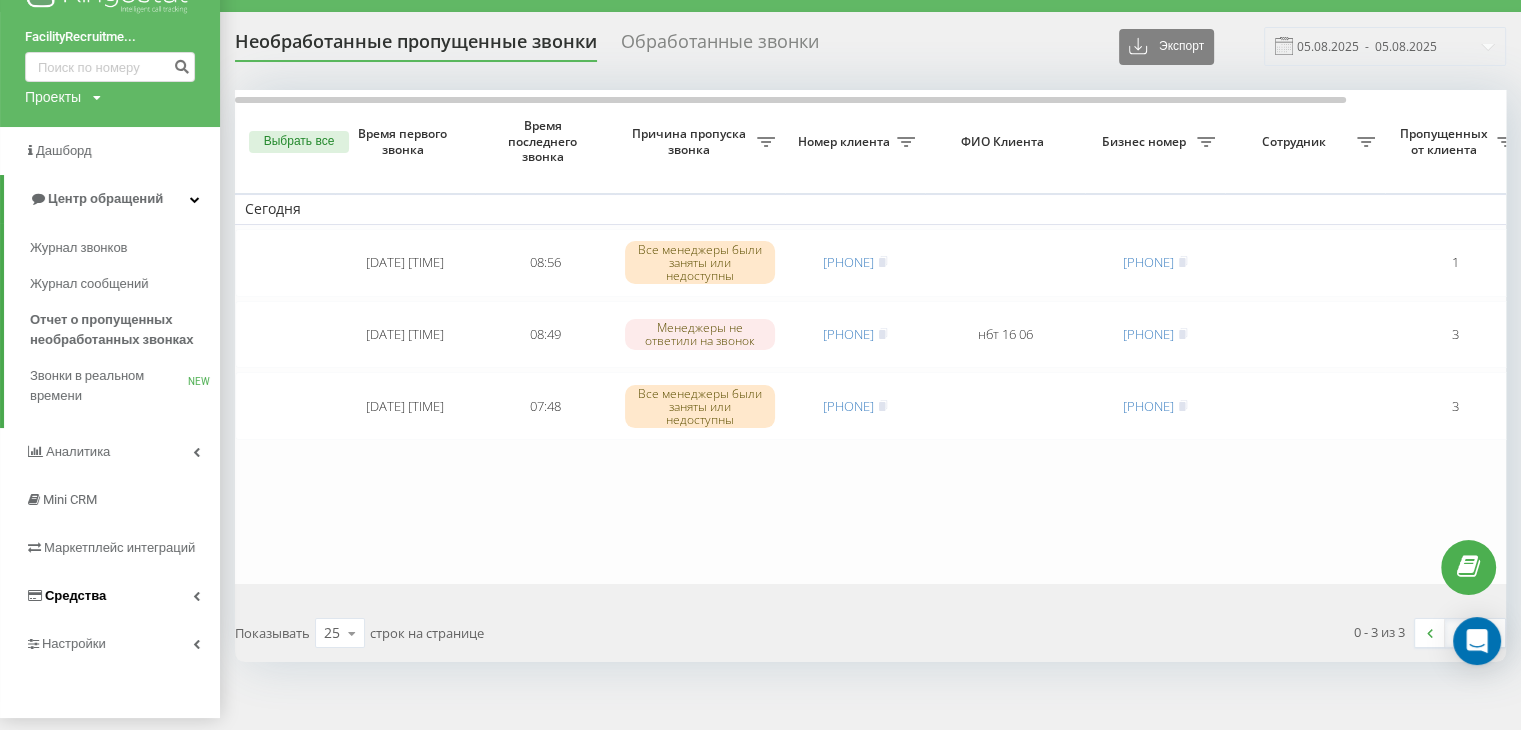 scroll, scrollTop: 73, scrollLeft: 0, axis: vertical 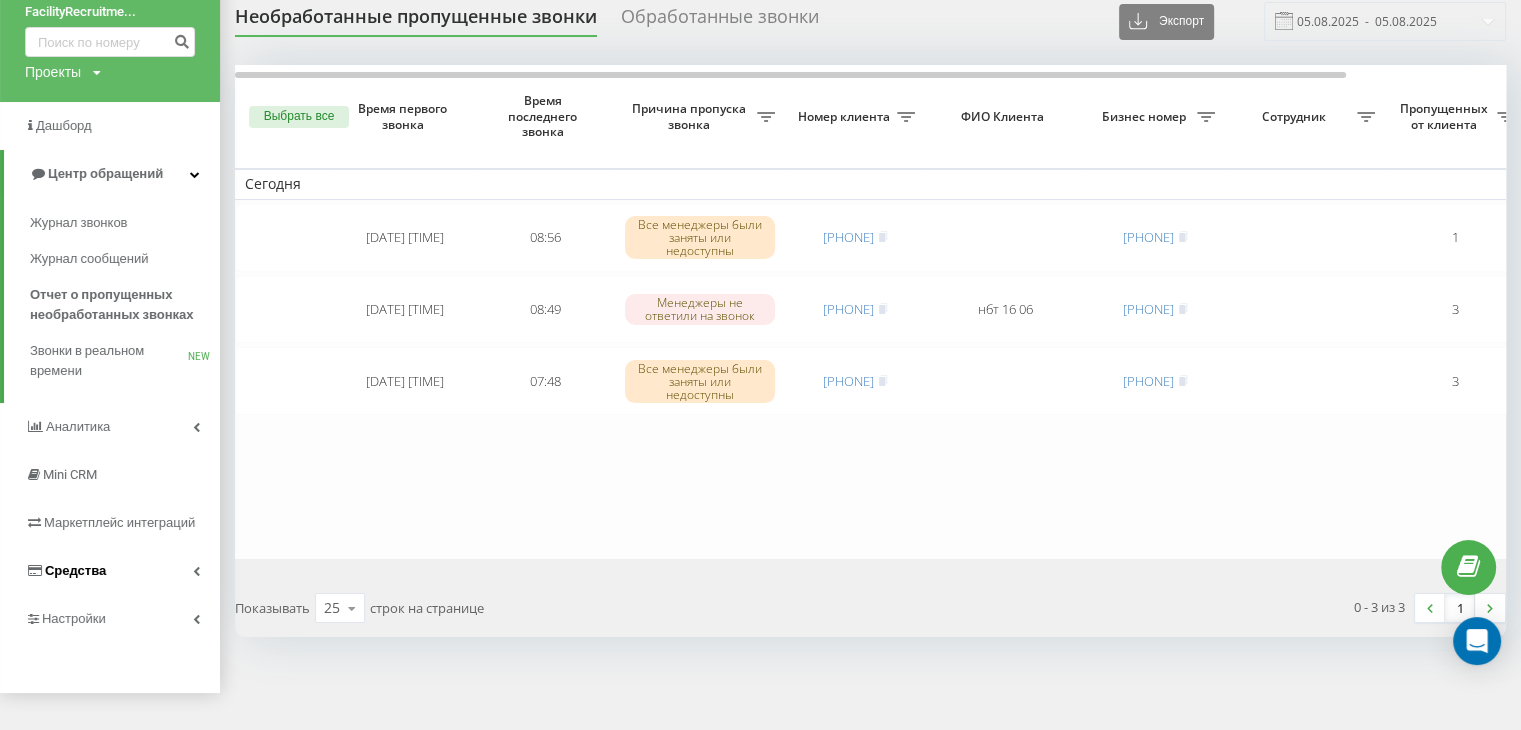 click on "Средства" at bounding box center [110, 571] 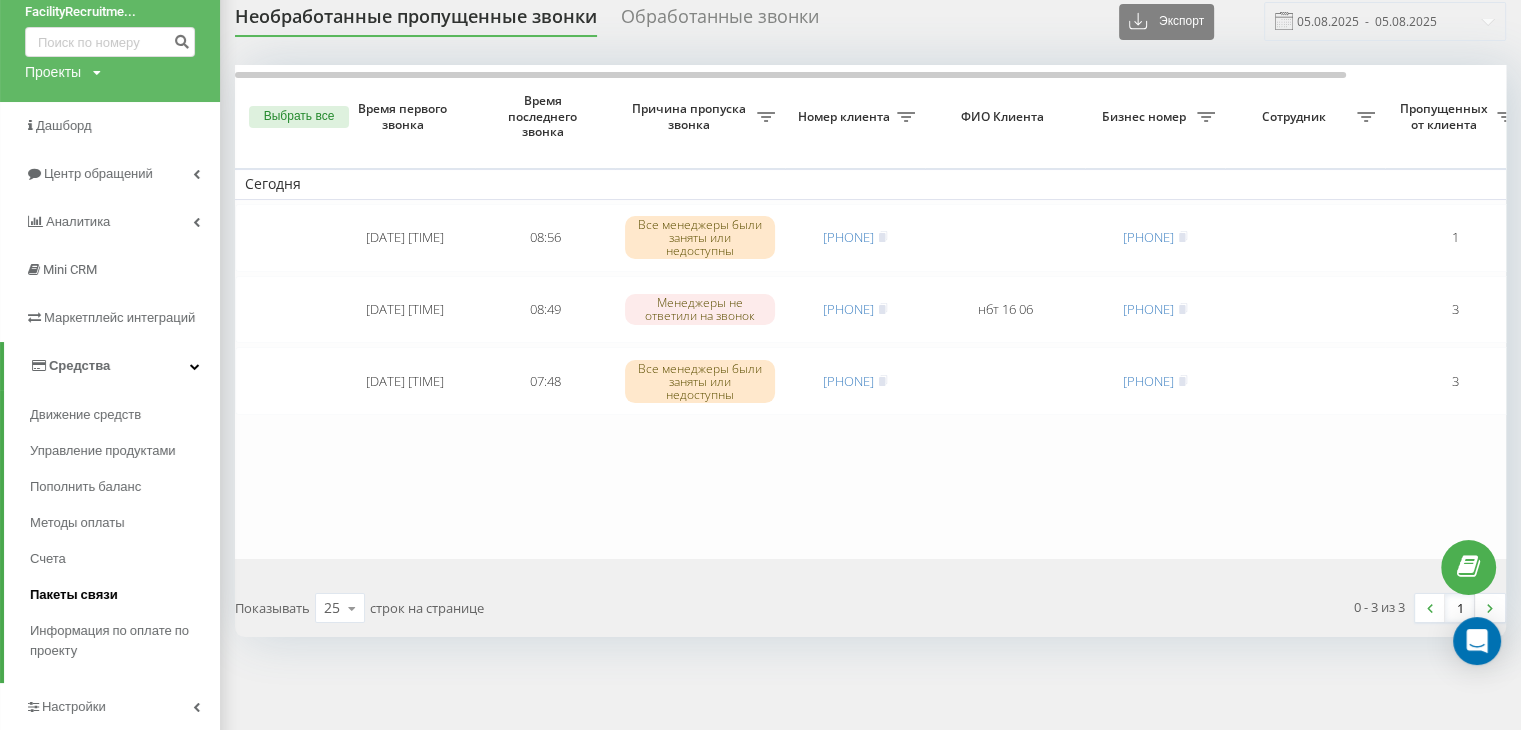 scroll, scrollTop: 124, scrollLeft: 0, axis: vertical 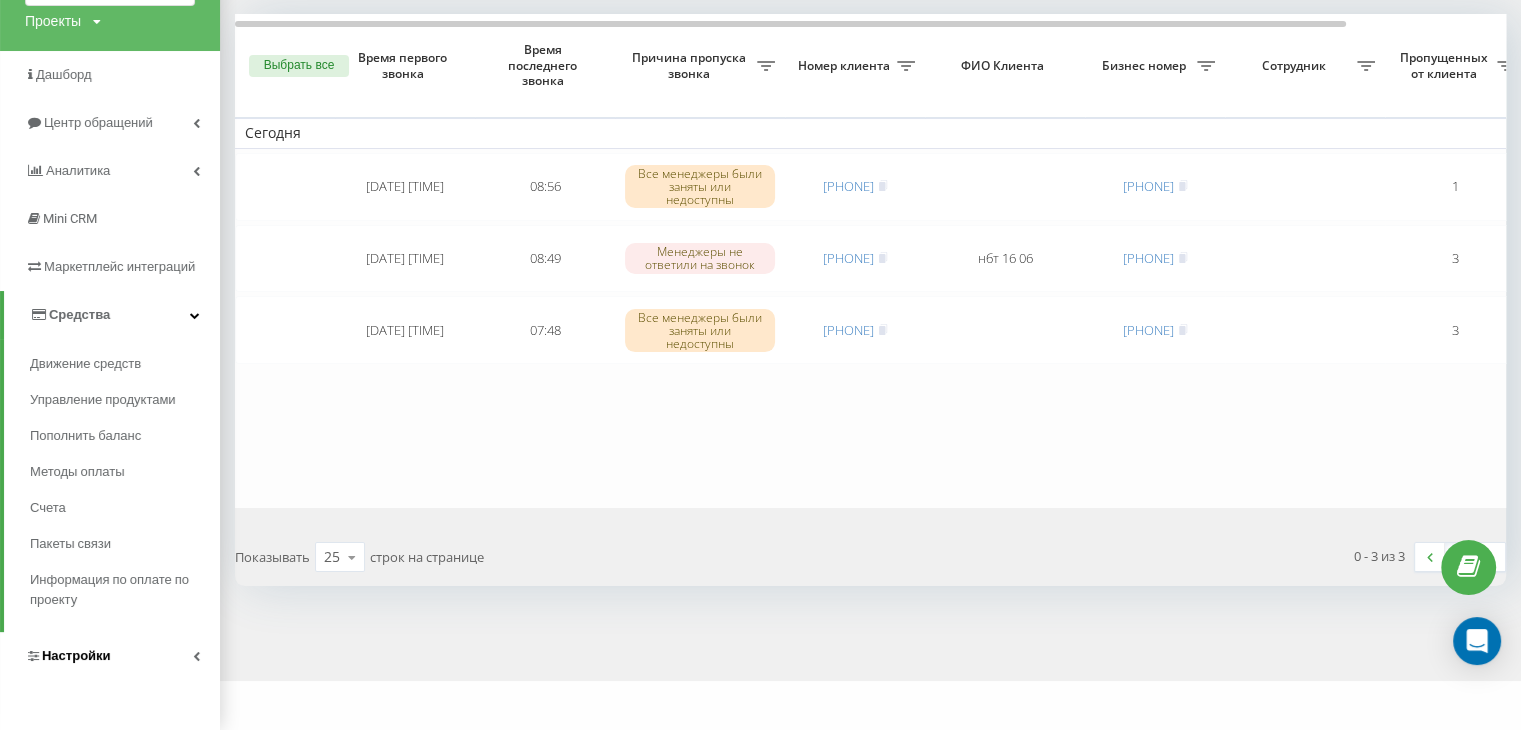 click on "Настройки" at bounding box center [110, 656] 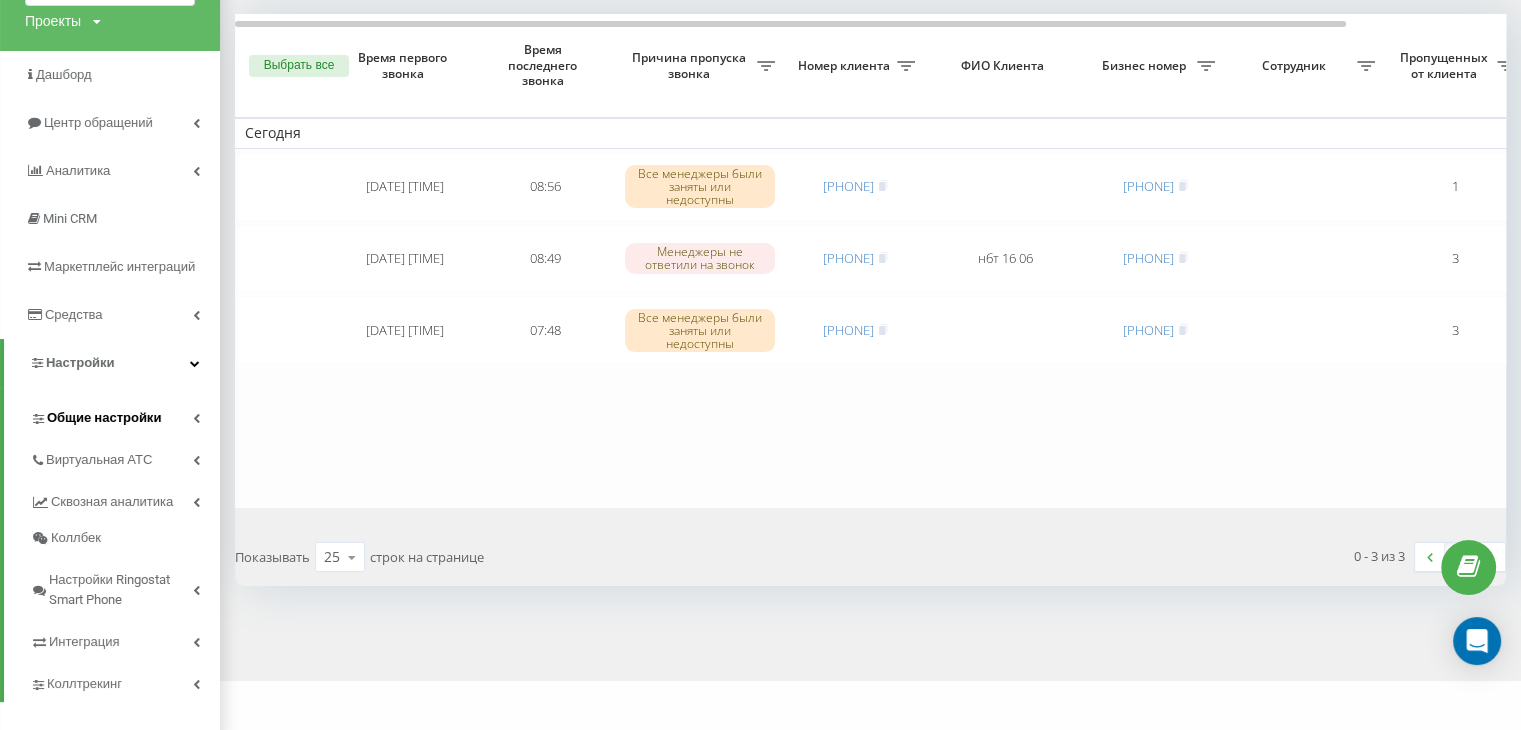 click at bounding box center (196, 418) 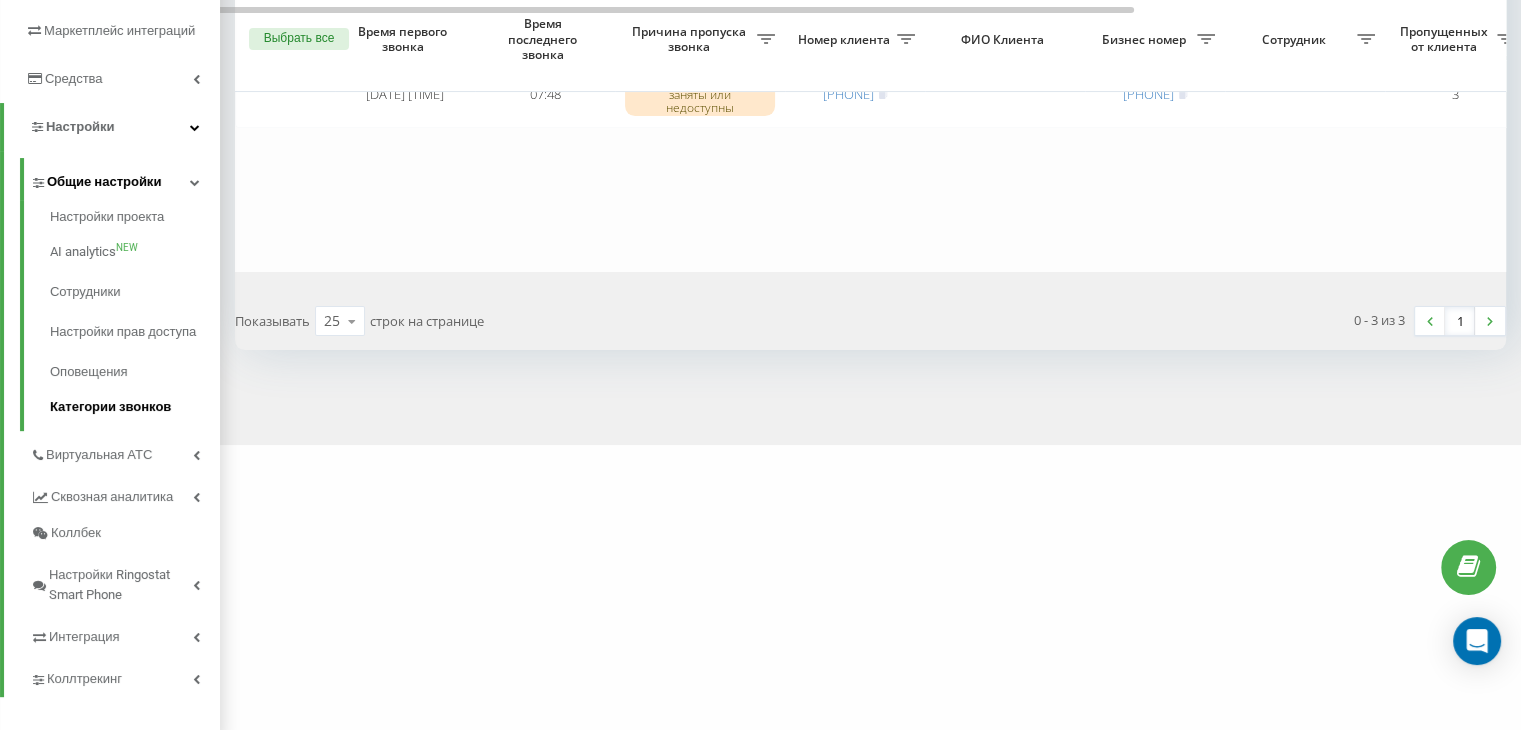 scroll, scrollTop: 377, scrollLeft: 0, axis: vertical 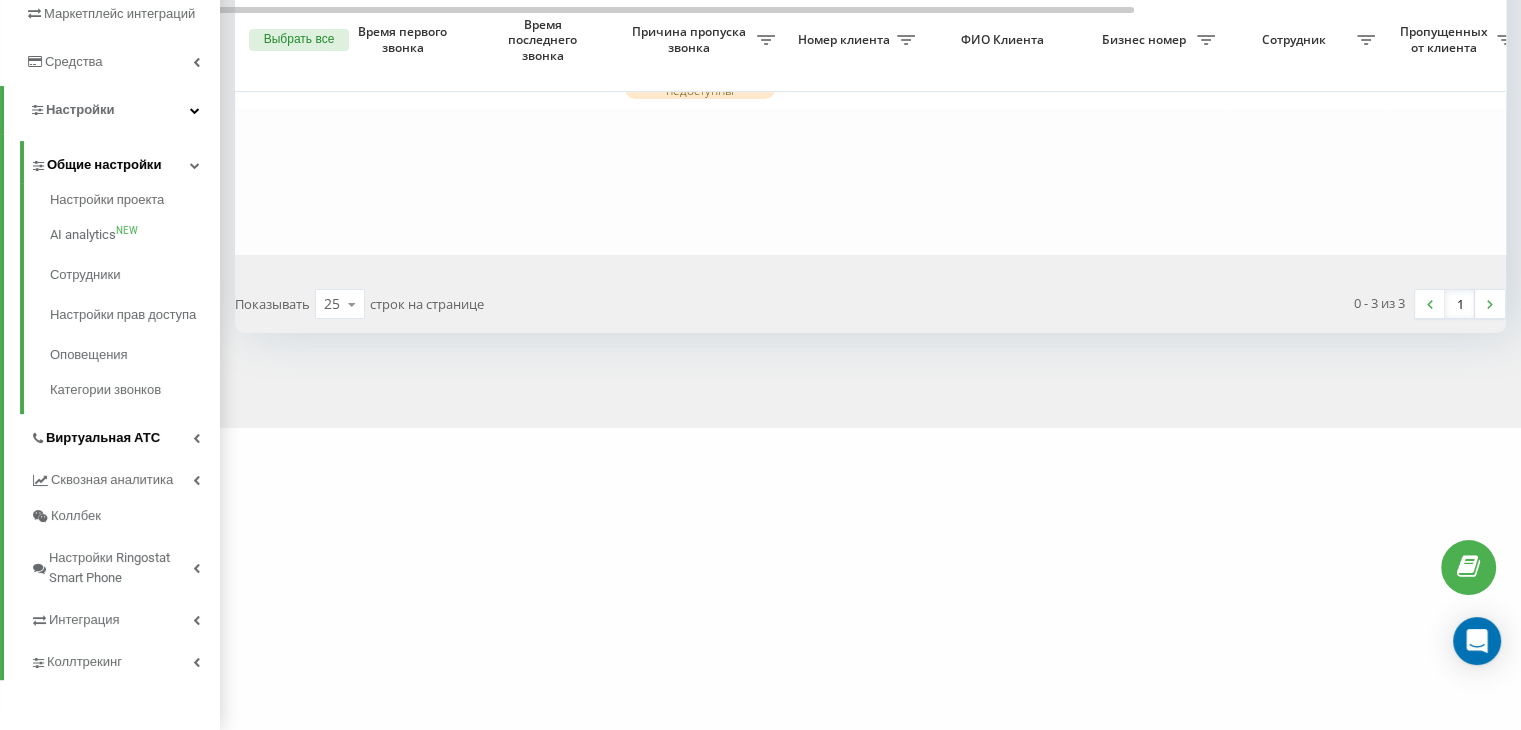 click on "Виртуальная АТС" at bounding box center (125, 435) 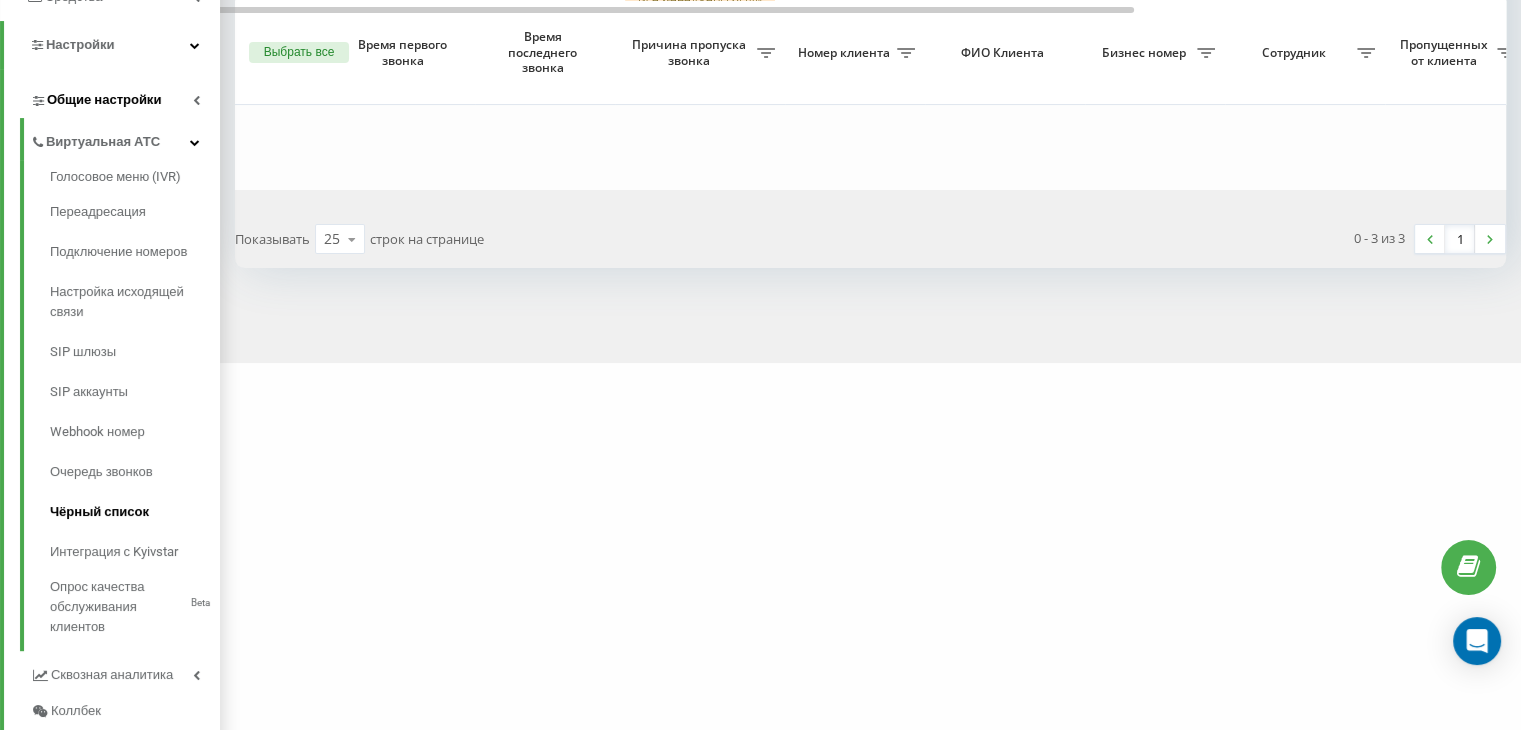 scroll, scrollTop: 477, scrollLeft: 0, axis: vertical 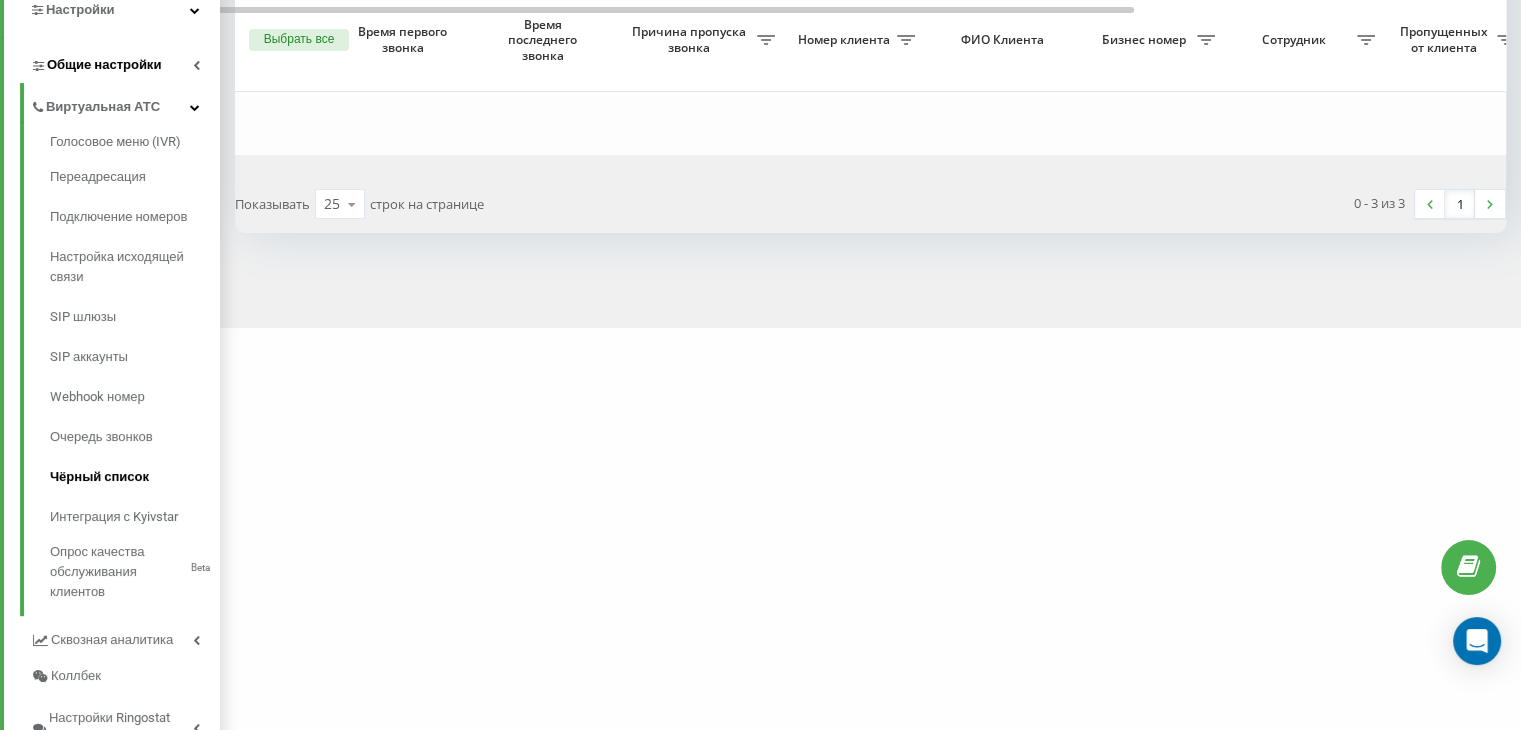 click on "Чёрный список" at bounding box center [135, 477] 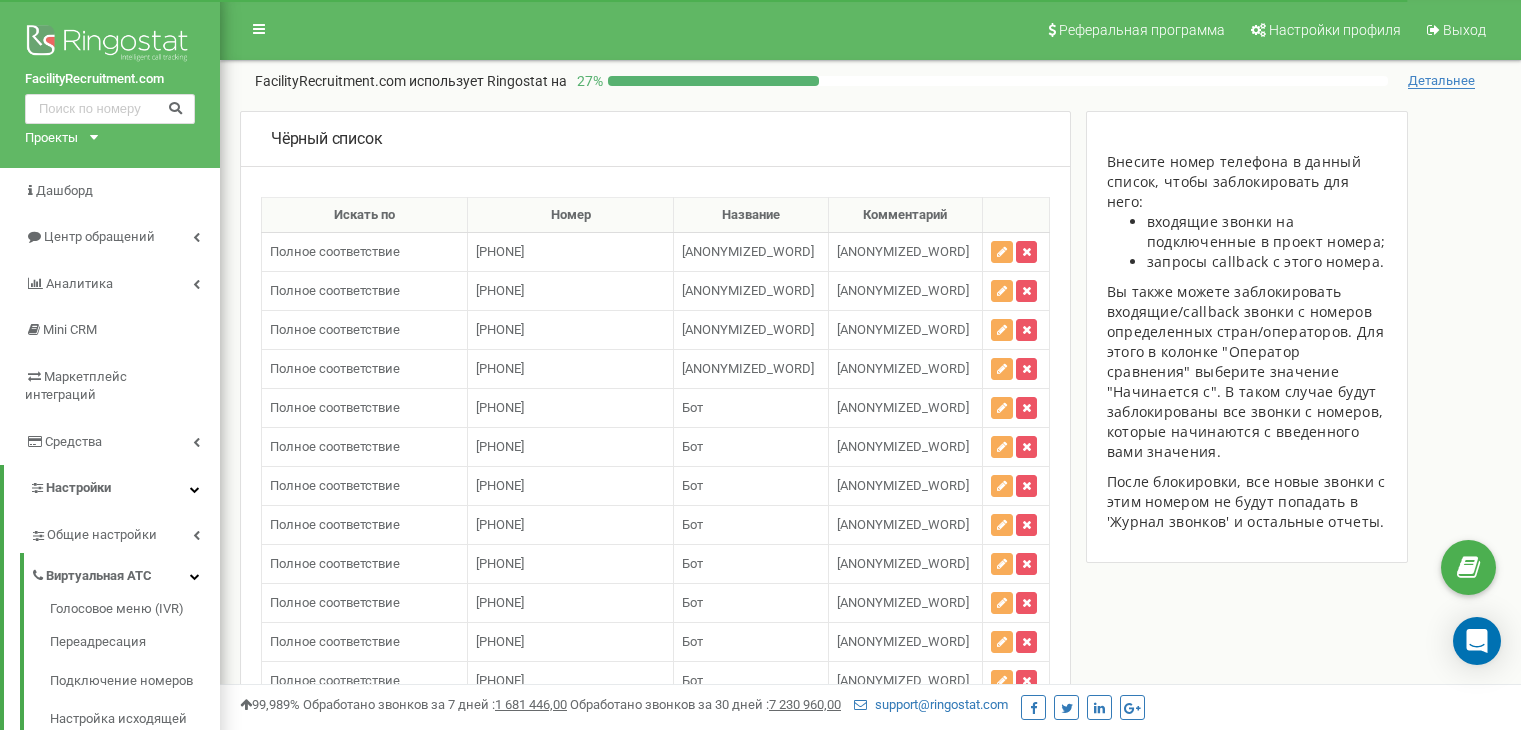 scroll, scrollTop: 0, scrollLeft: 0, axis: both 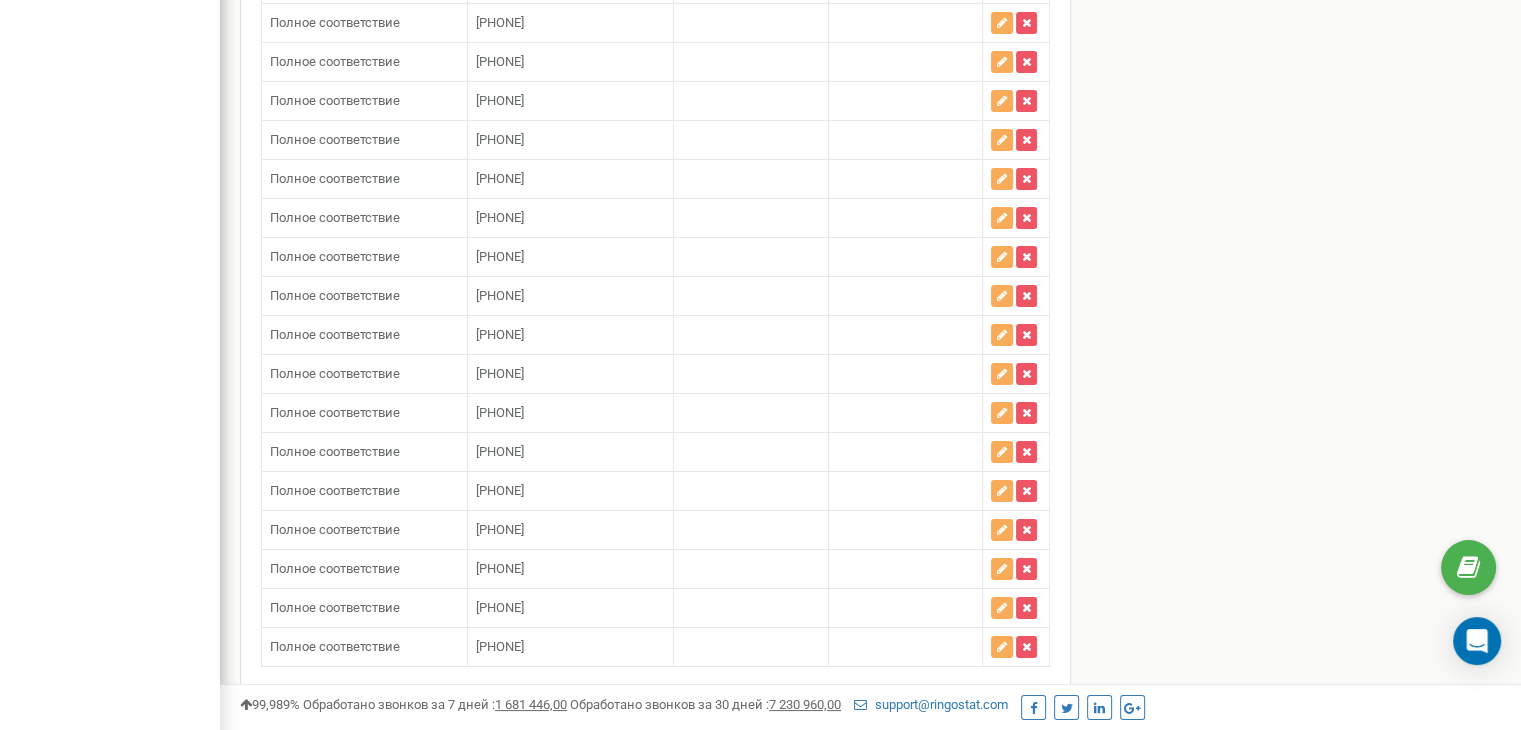 click on "Добавить номер" at bounding box center (336, 704) 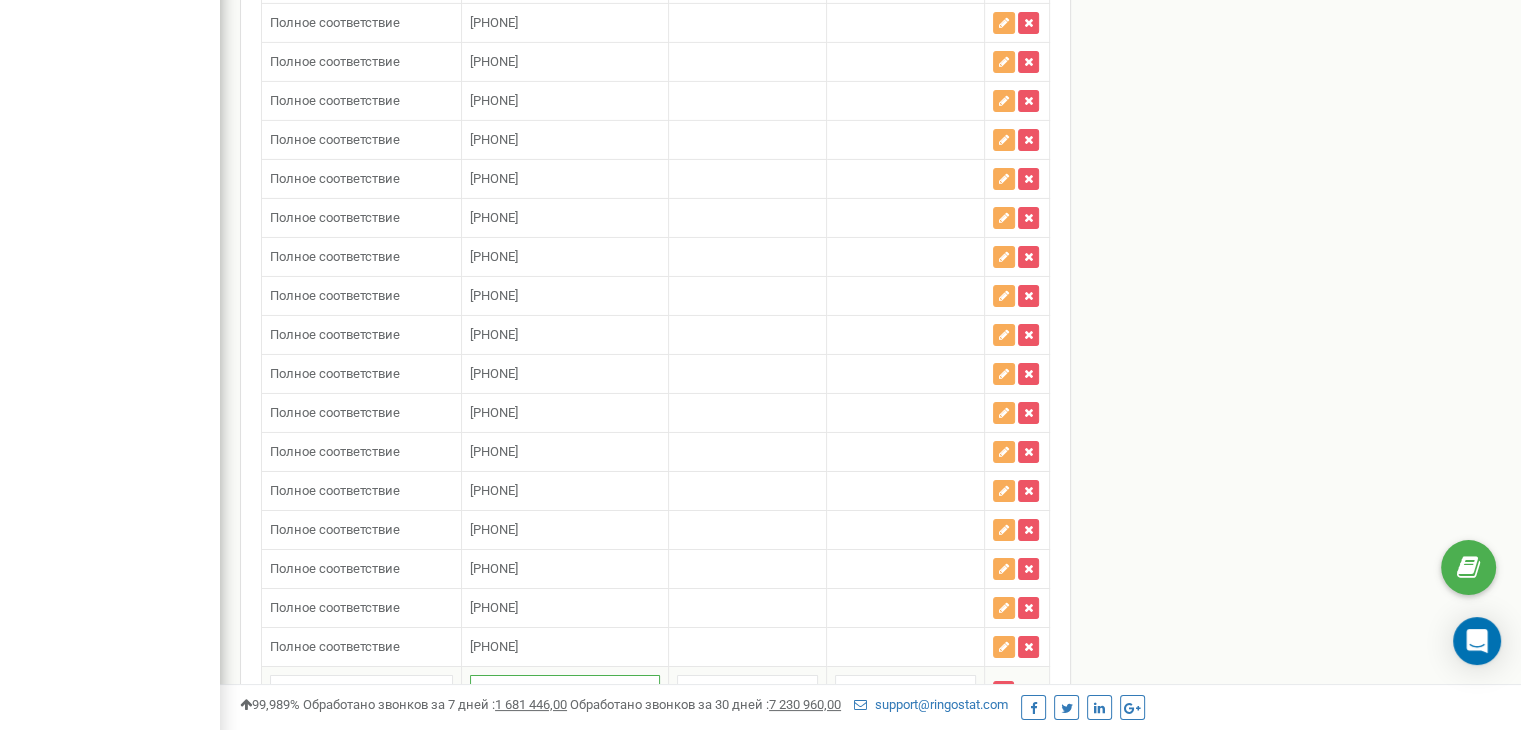 click at bounding box center [564, 692] 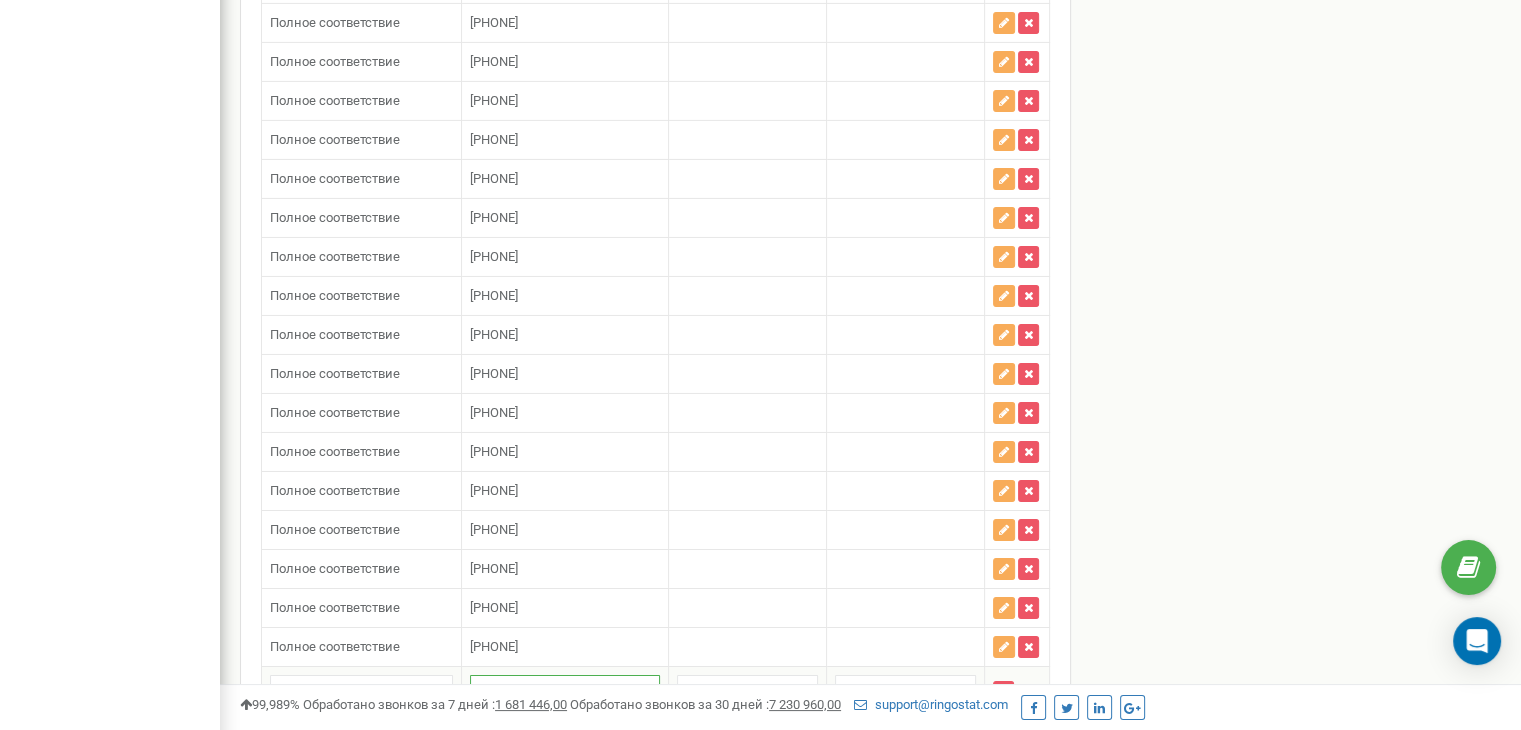paste on "380665226649" 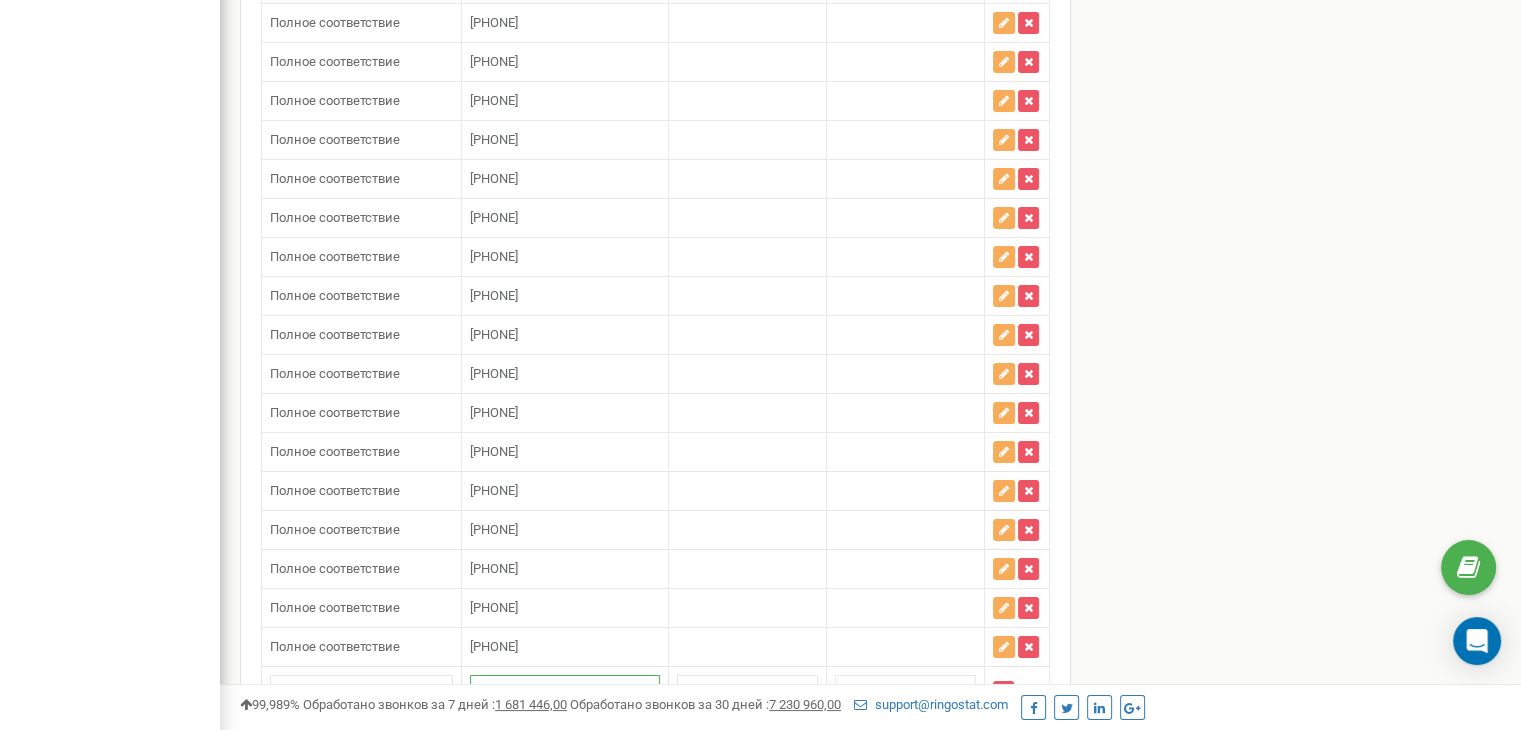 type on "380665226649" 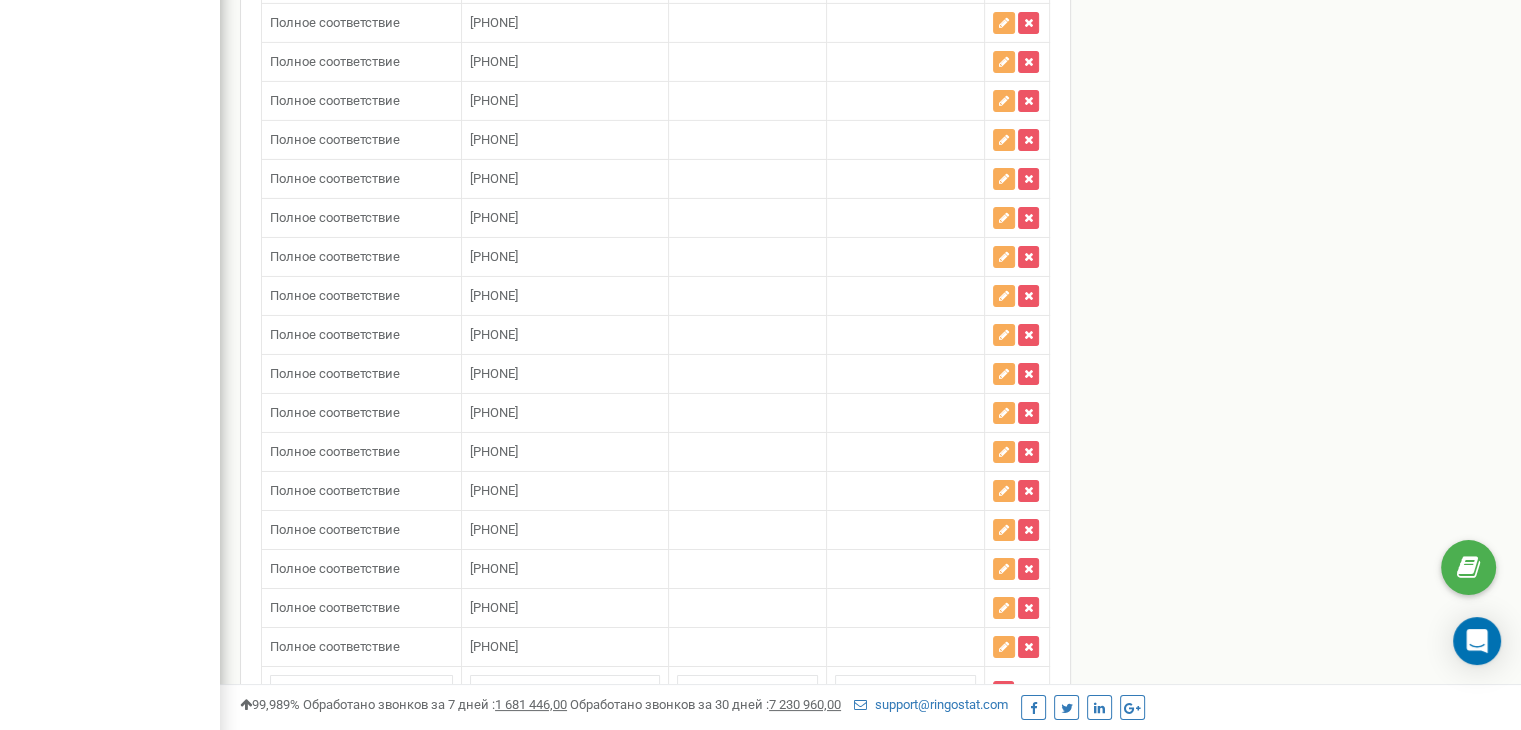 click on "Сохранить" at bounding box center [1001, 755] 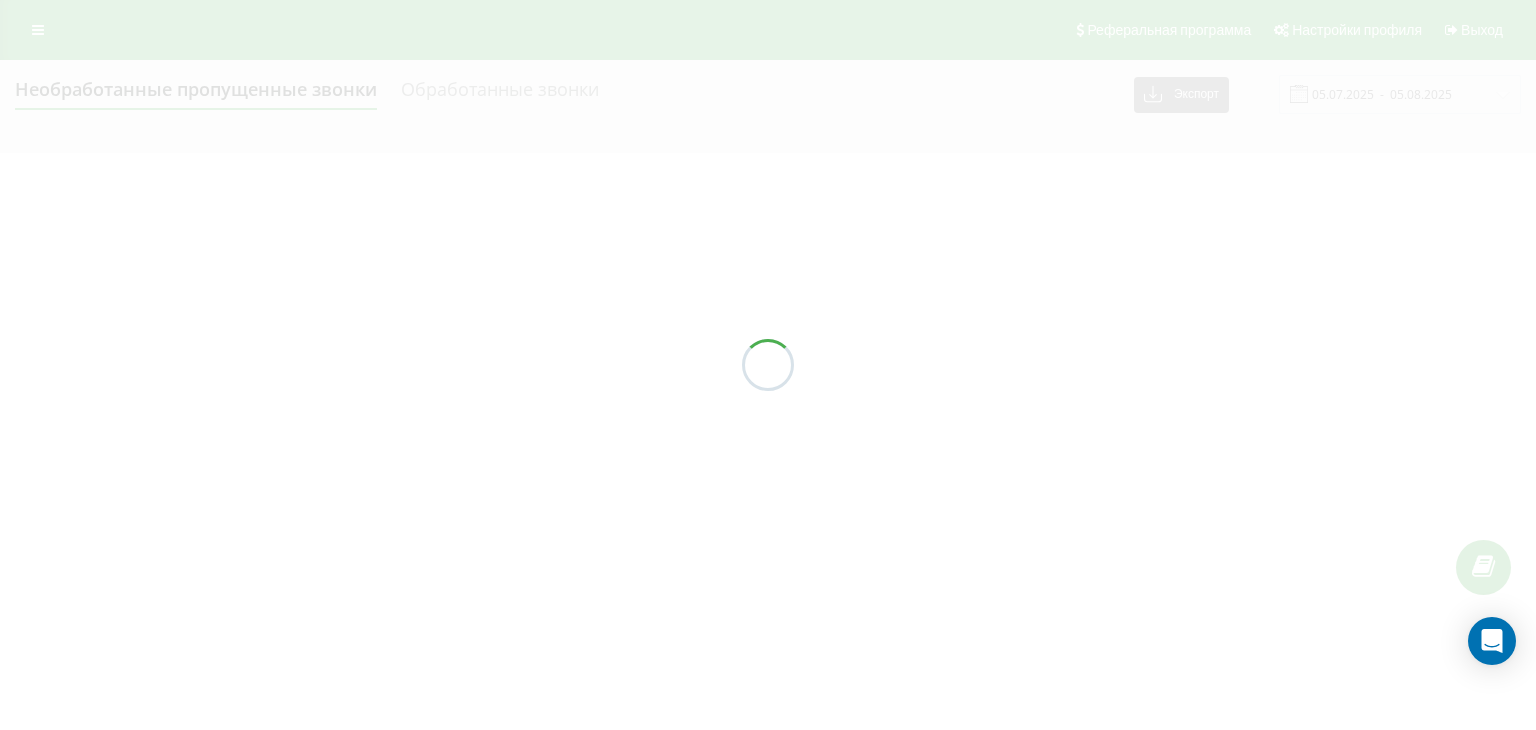 scroll, scrollTop: 0, scrollLeft: 0, axis: both 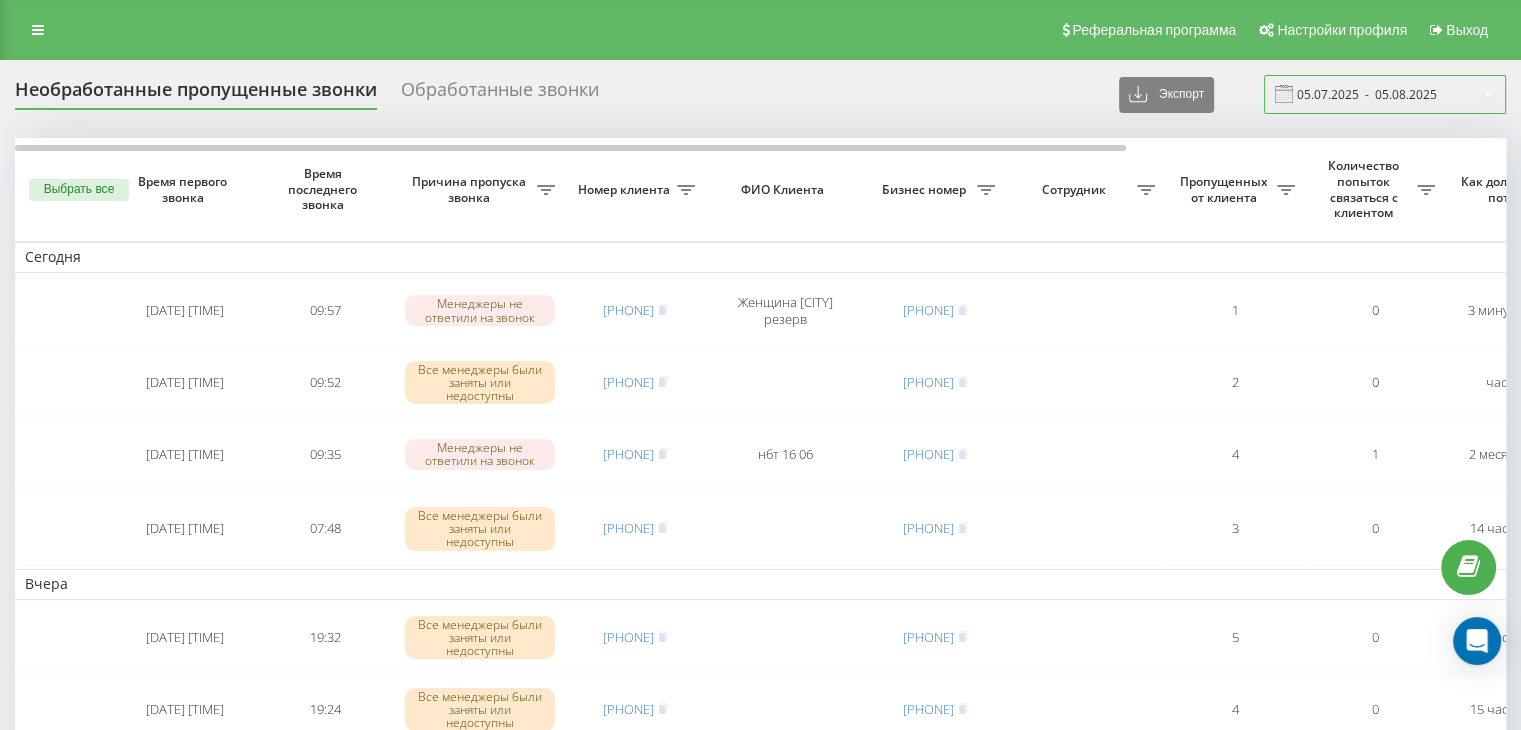 click on "05.07.2025  -  05.08.2025" at bounding box center [1385, 94] 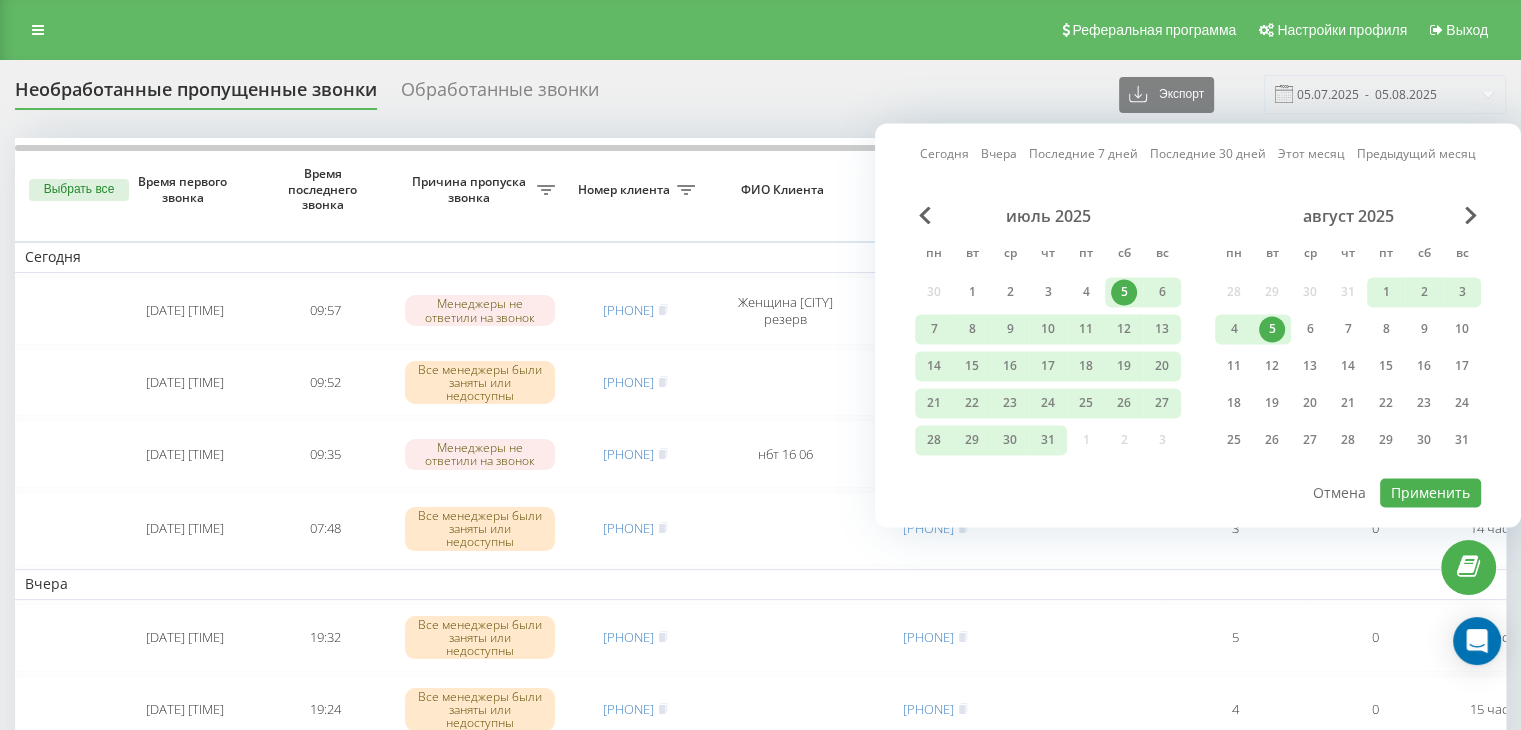 click on "5" at bounding box center [1272, 329] 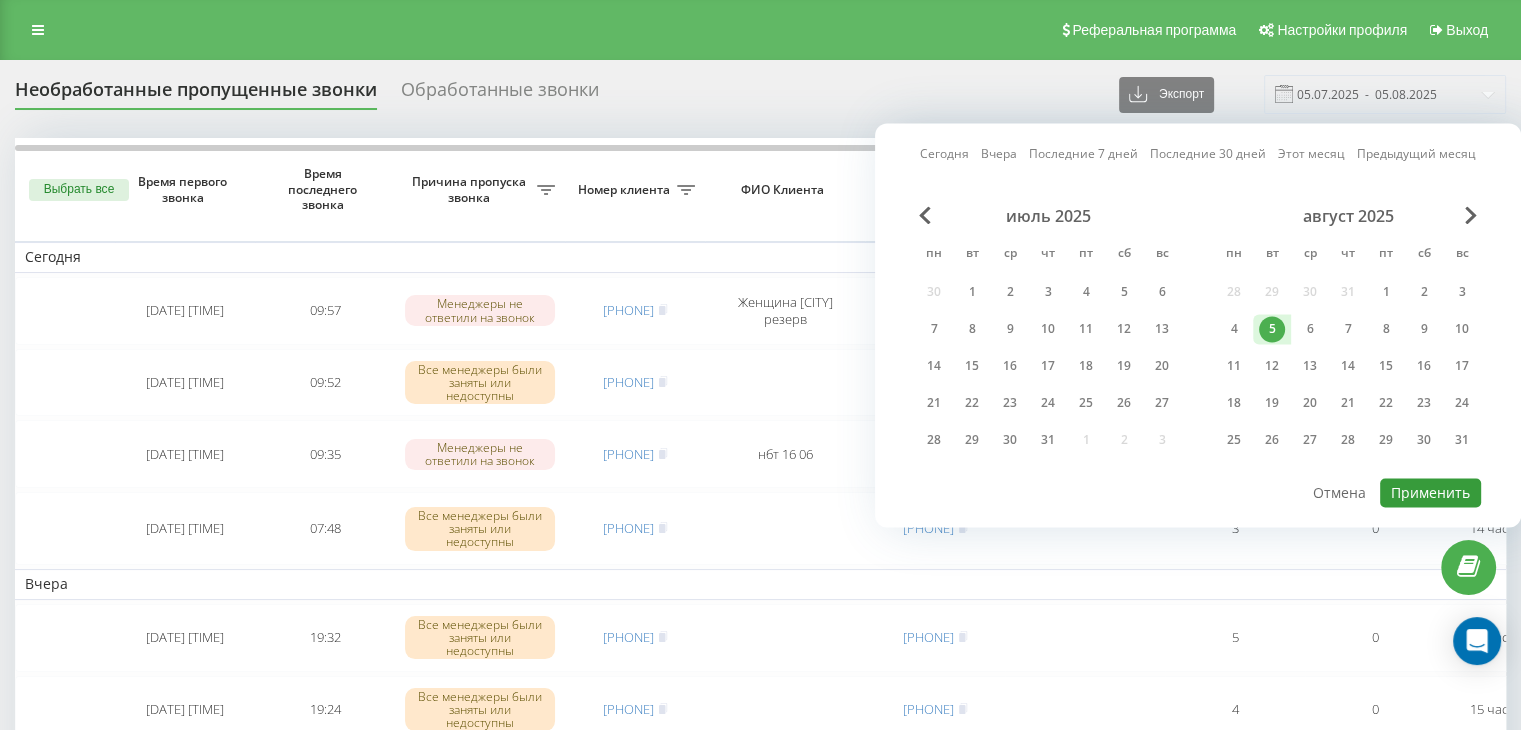 click on "Применить" at bounding box center (1430, 492) 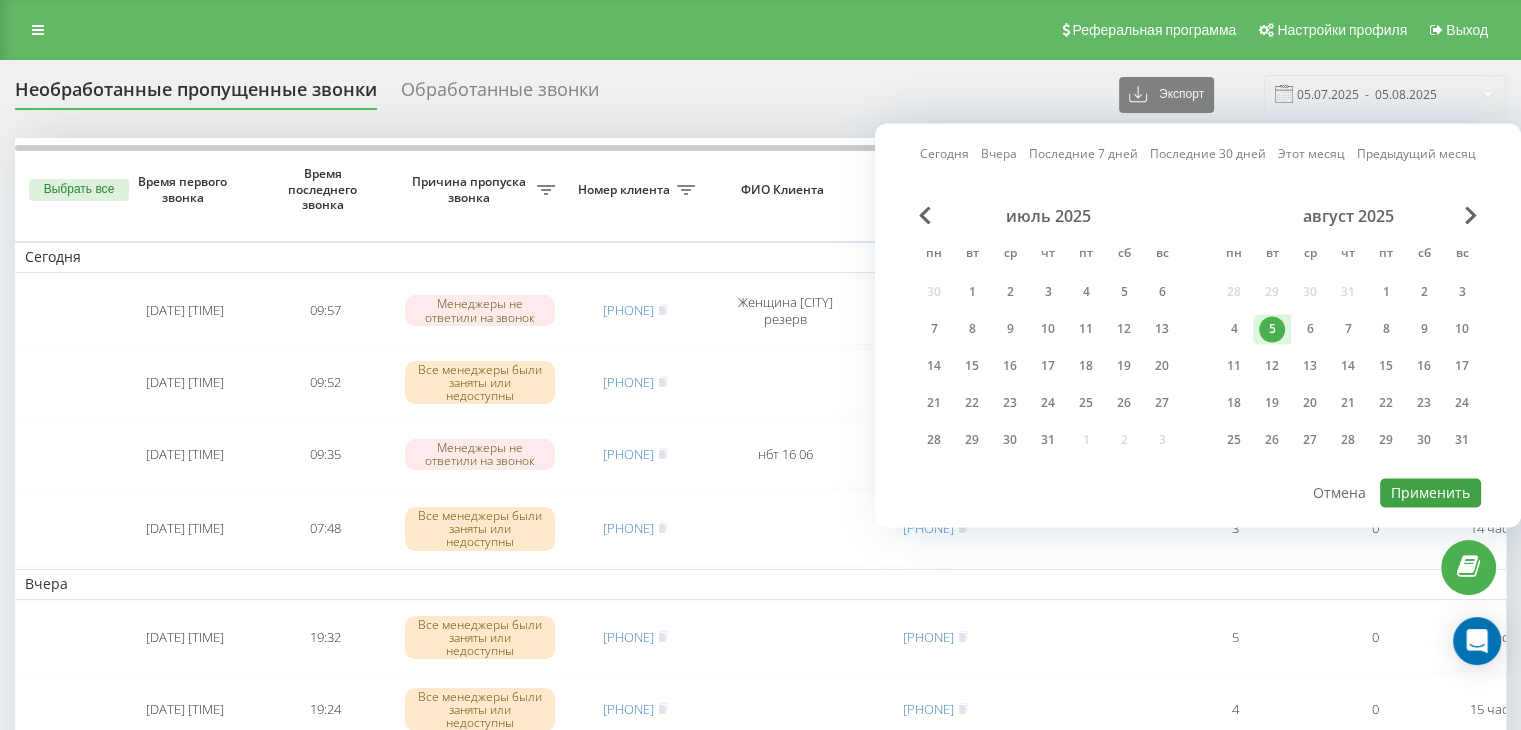 type on "05.08.2025  -  05.08.2025" 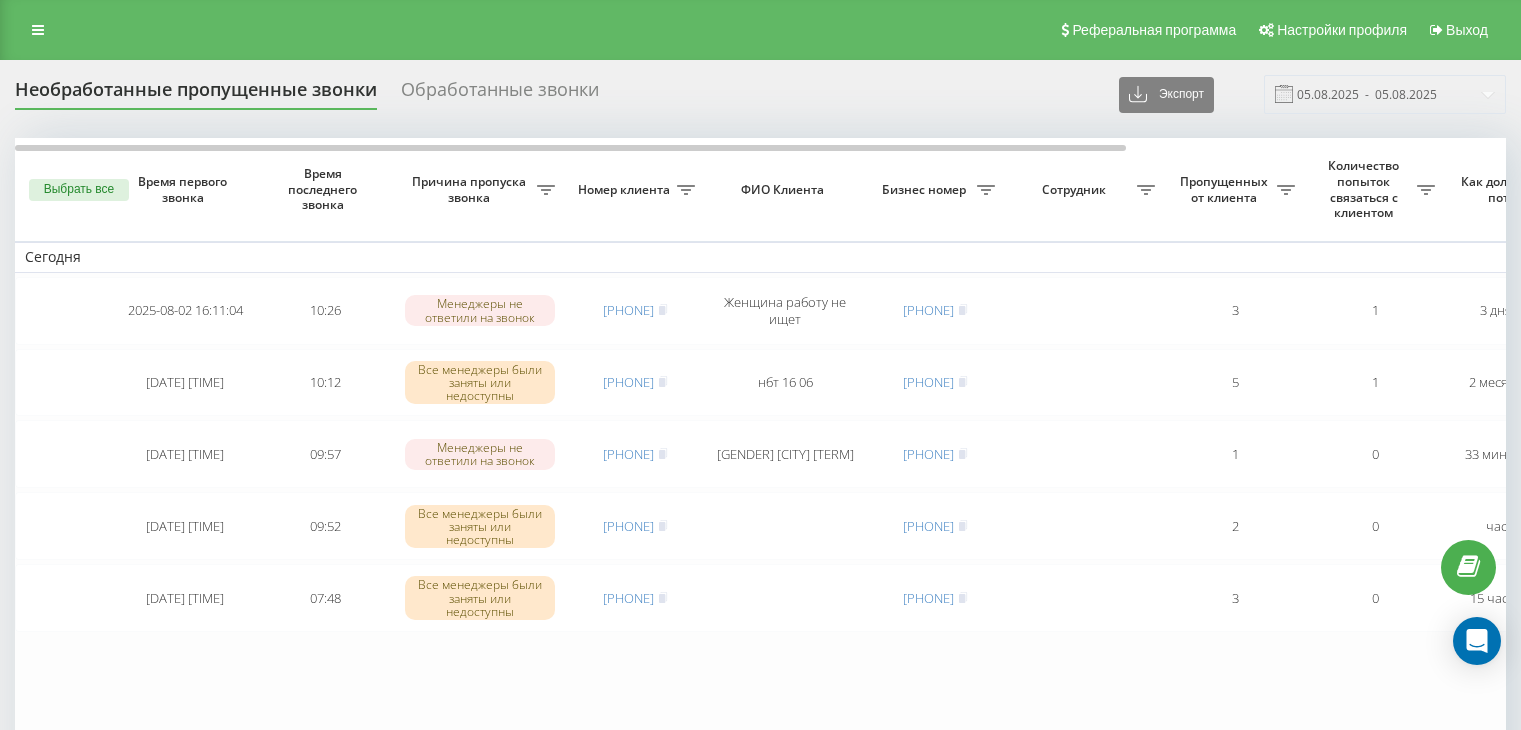 scroll, scrollTop: 0, scrollLeft: 0, axis: both 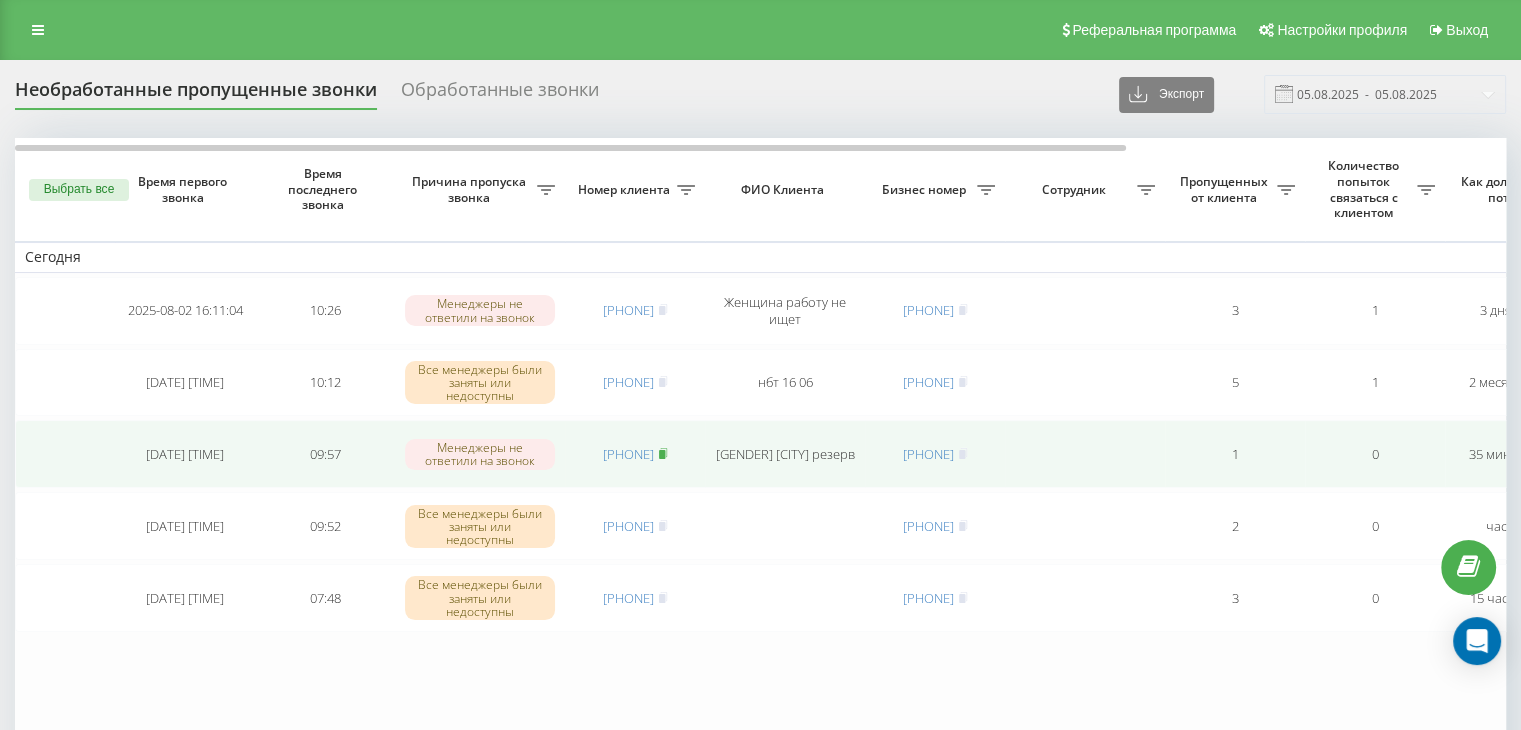 click 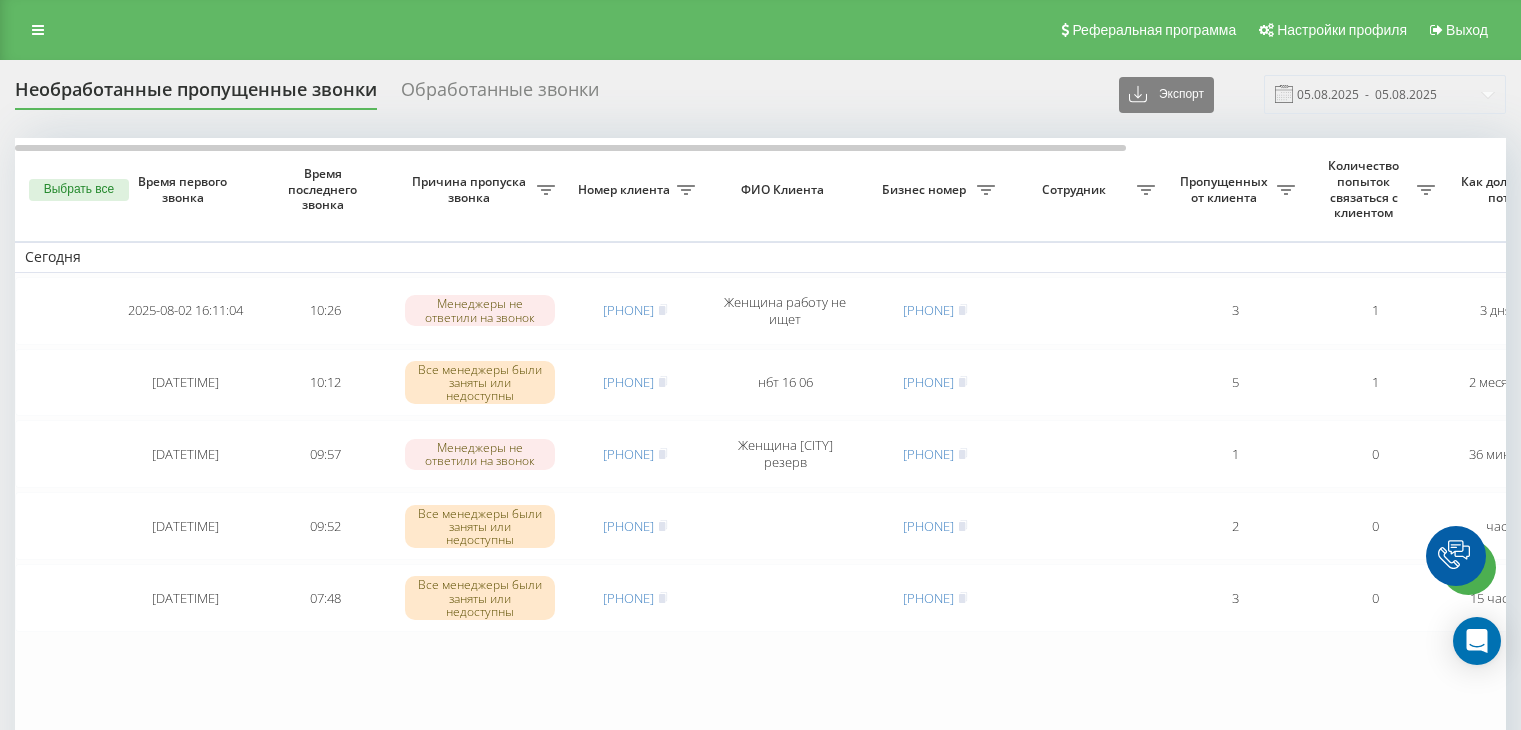 scroll, scrollTop: 0, scrollLeft: 0, axis: both 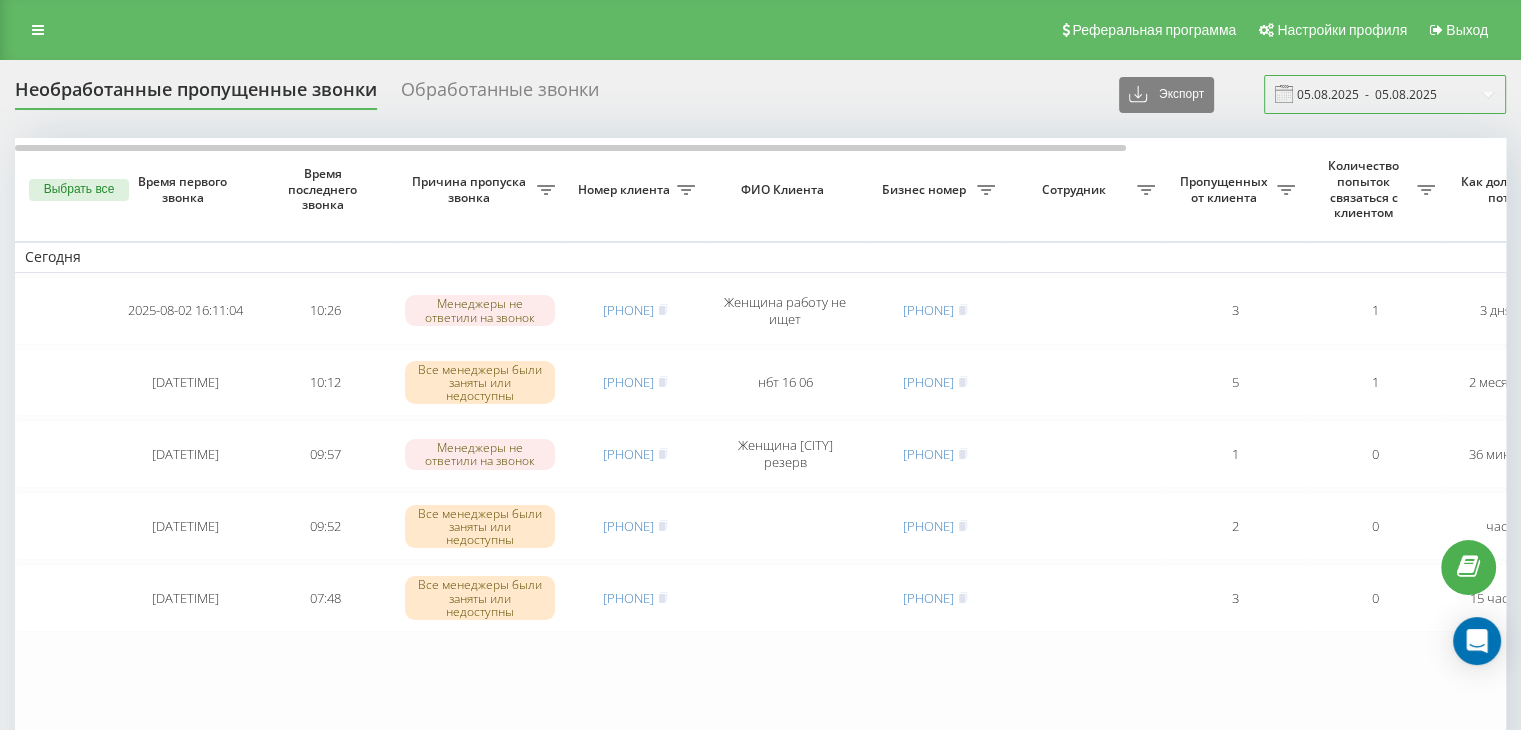 click on "05.08.2025  -  05.08.2025" at bounding box center [1385, 94] 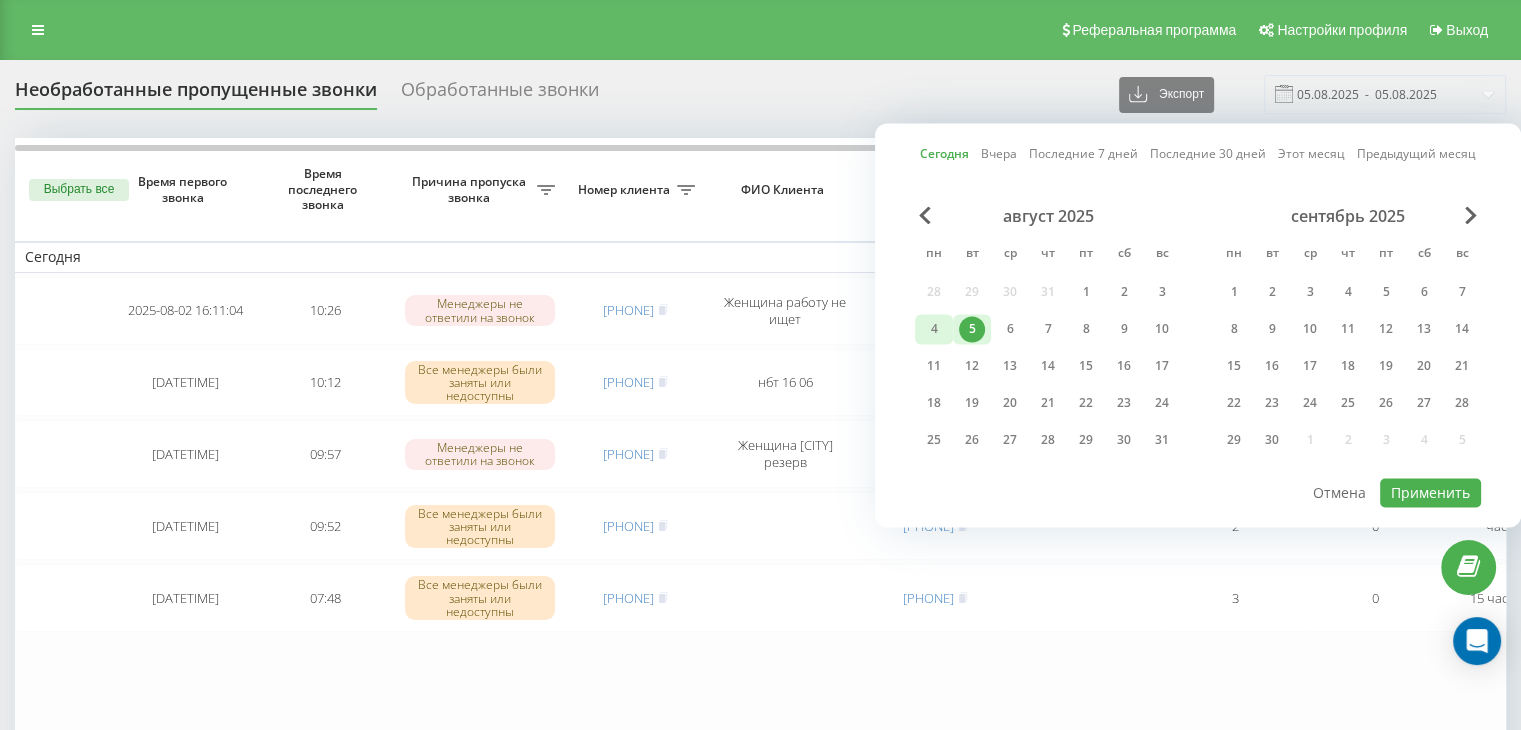 click on "4" at bounding box center (934, 329) 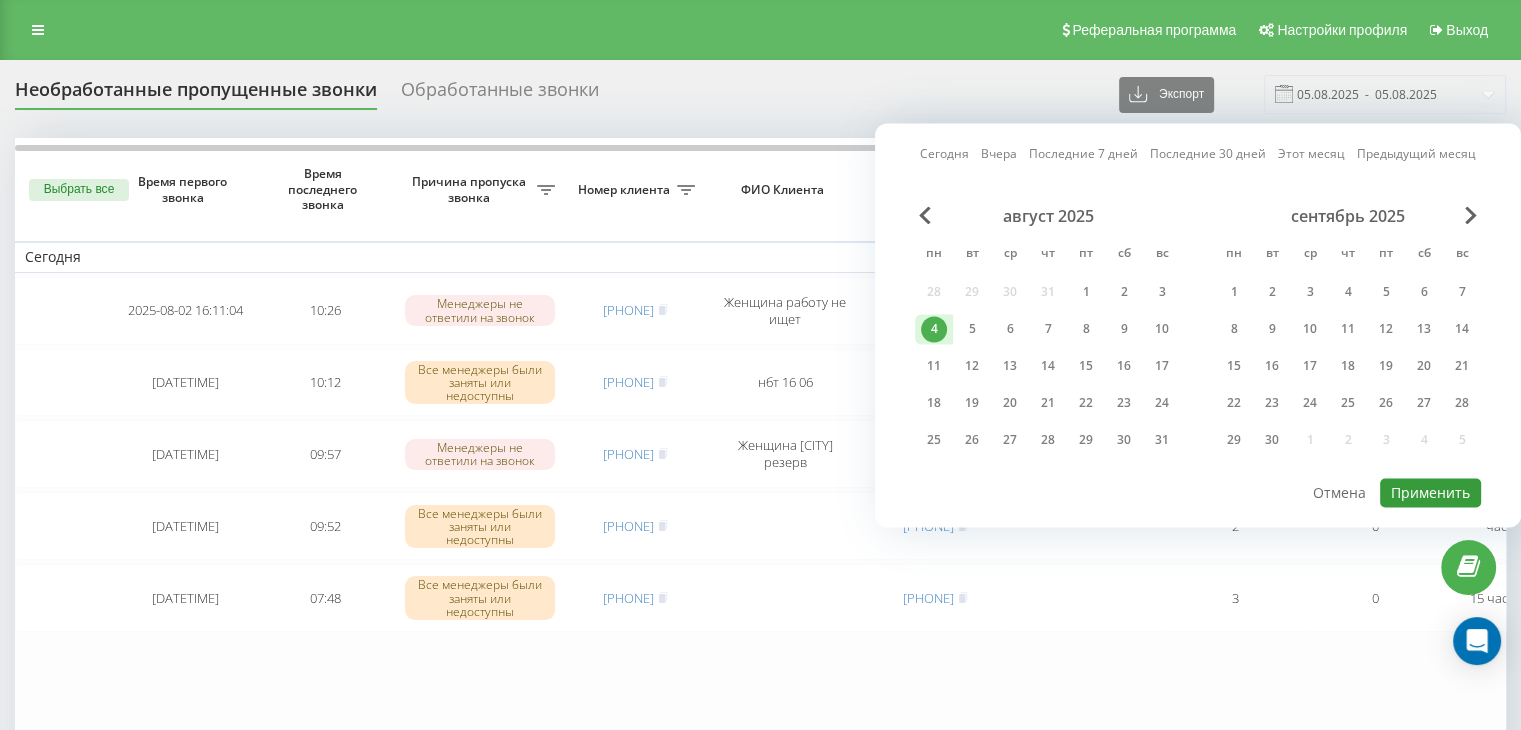click on "Применить" at bounding box center [1430, 492] 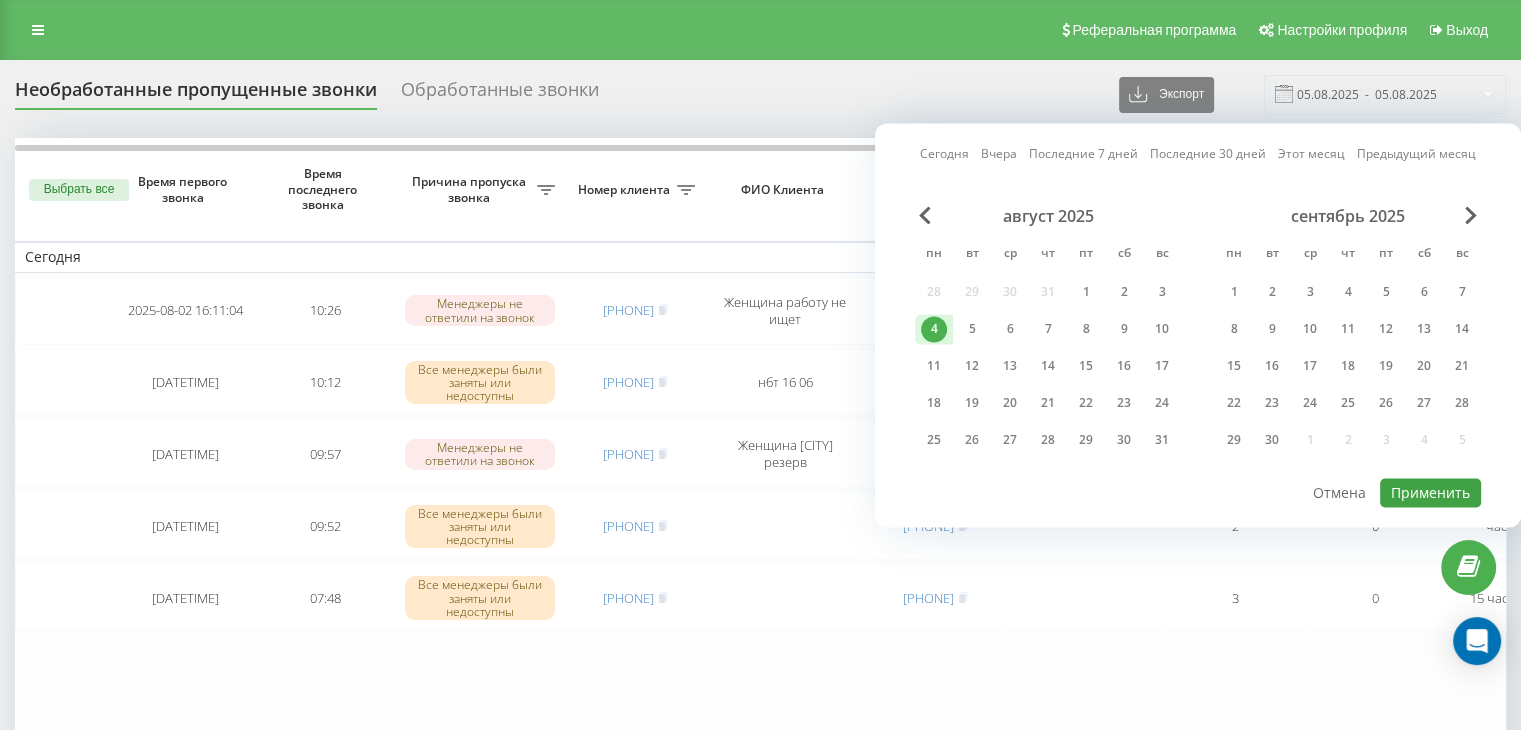 type on "04.08.2025  -  04.08.2025" 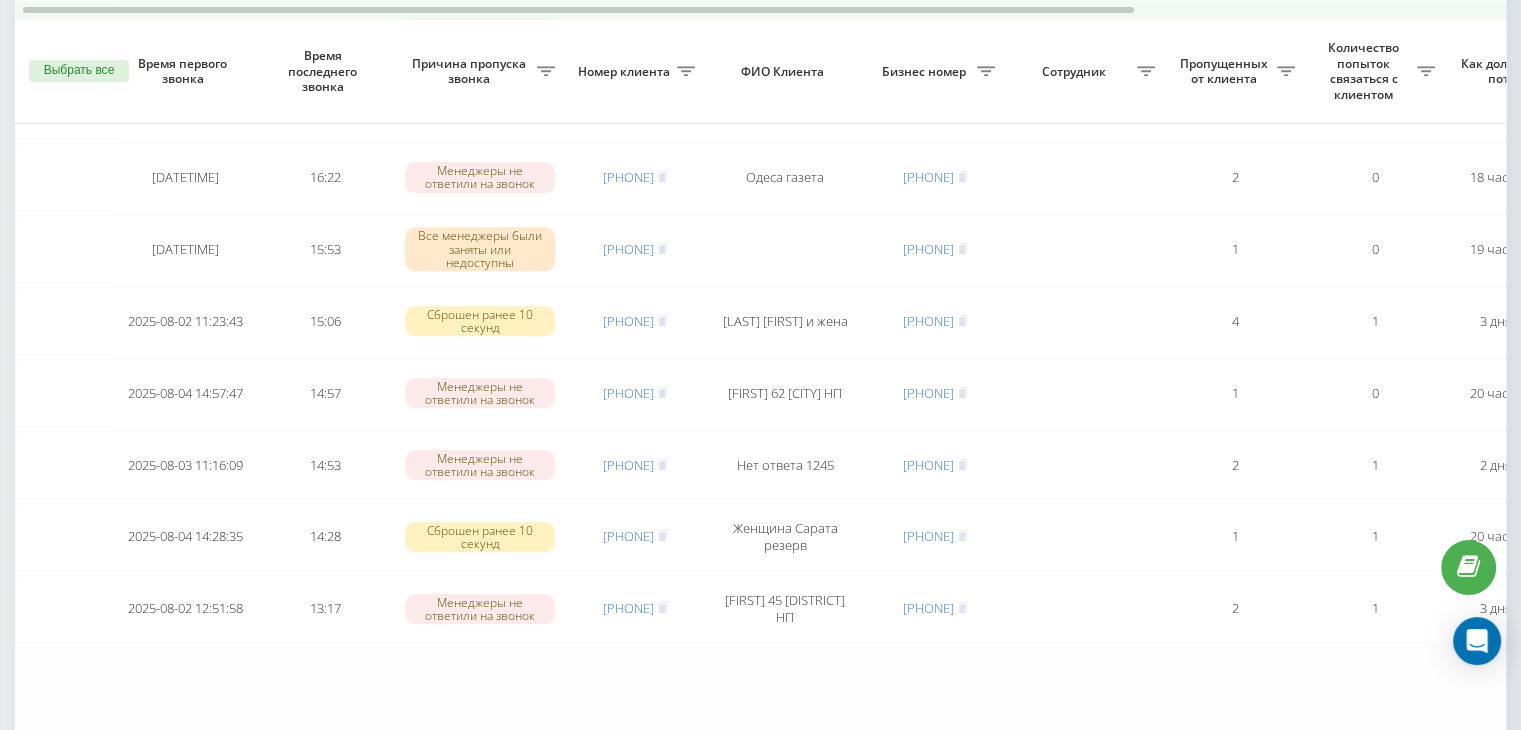 scroll, scrollTop: 1100, scrollLeft: 0, axis: vertical 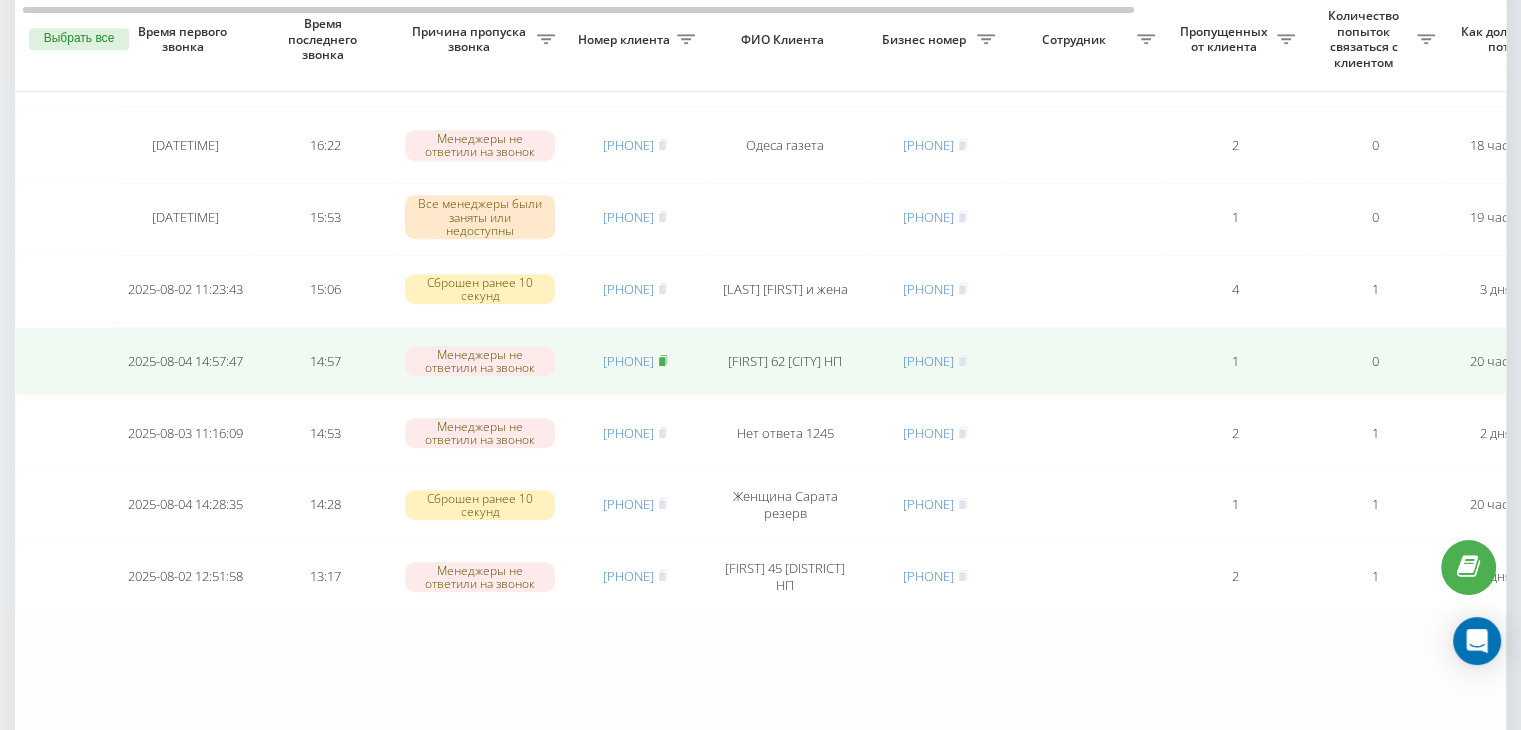 click 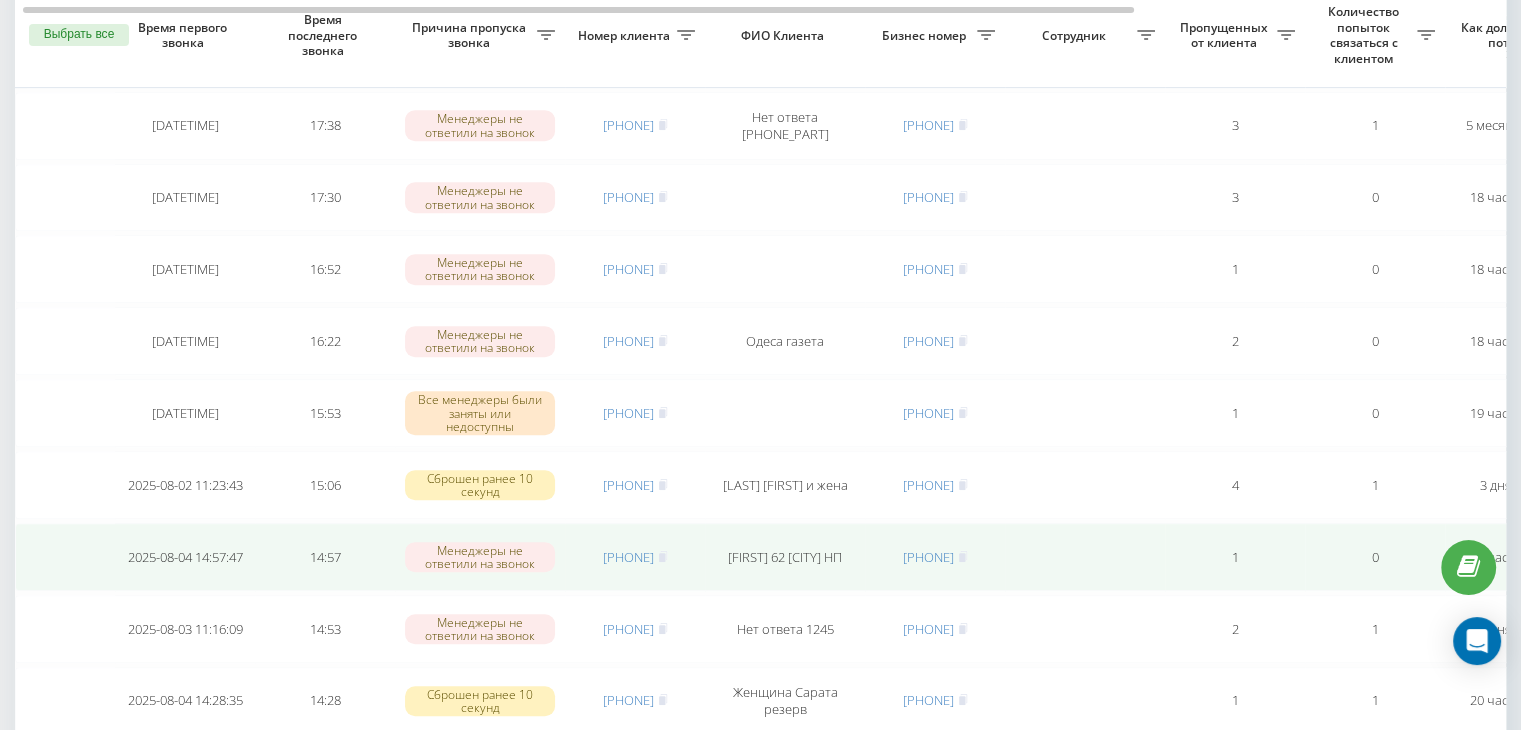 scroll, scrollTop: 900, scrollLeft: 0, axis: vertical 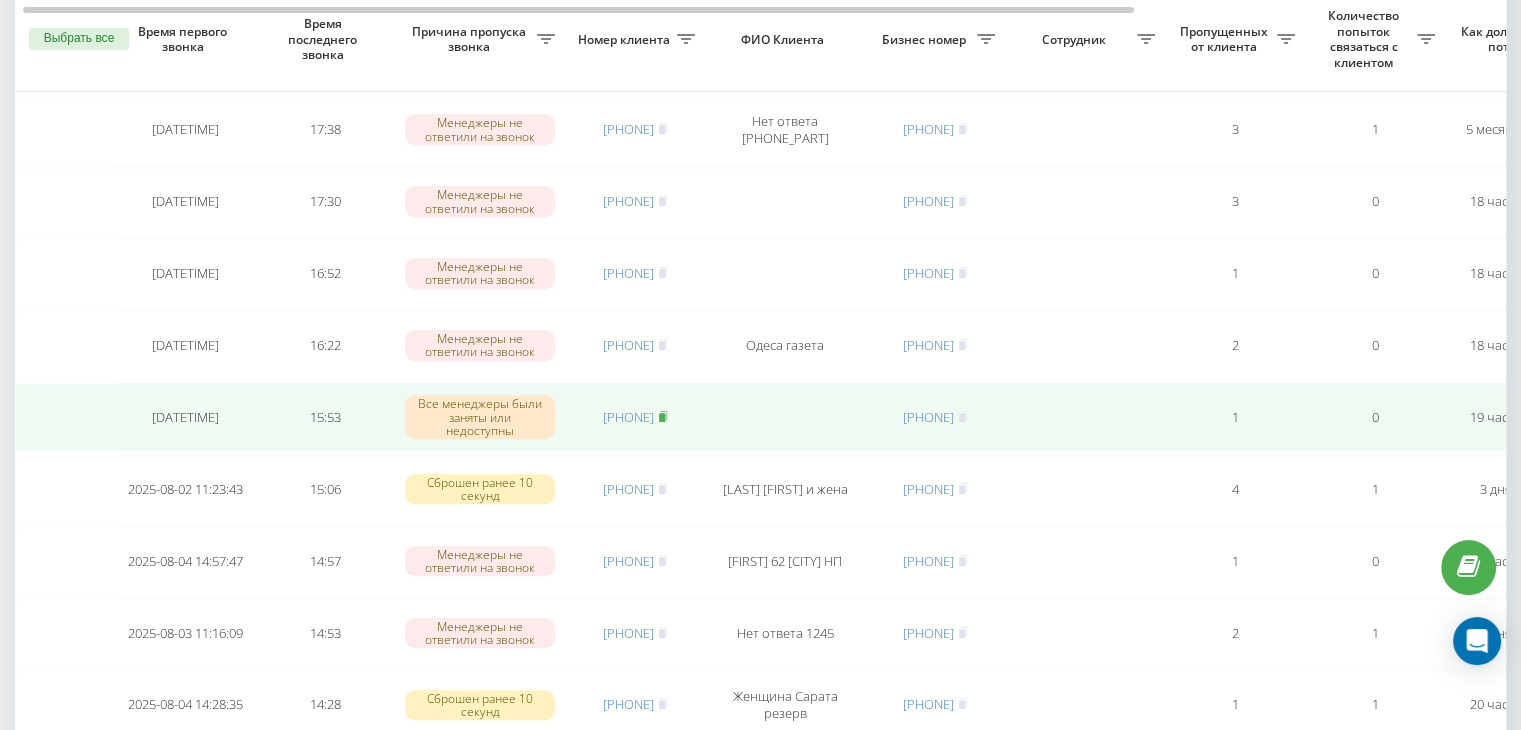click 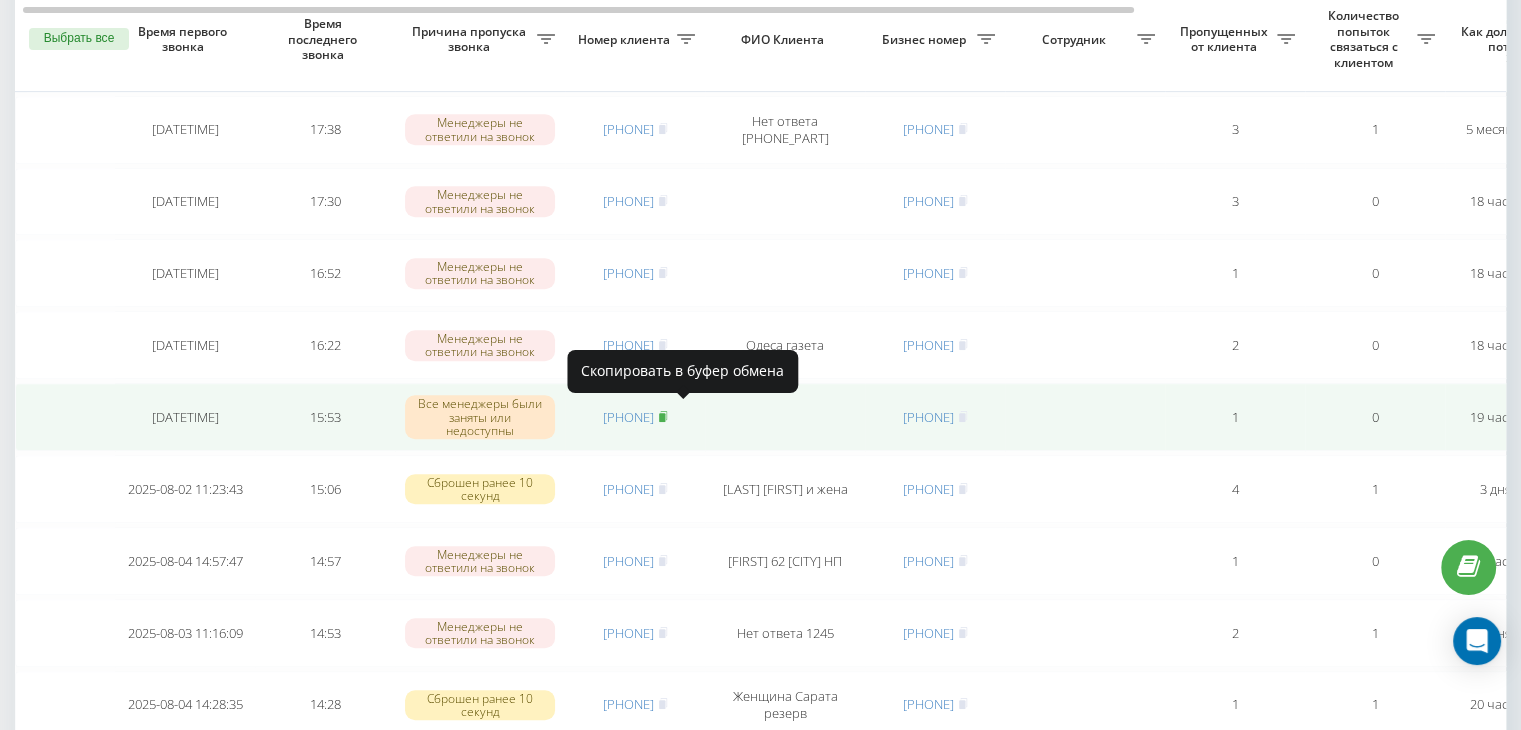 click 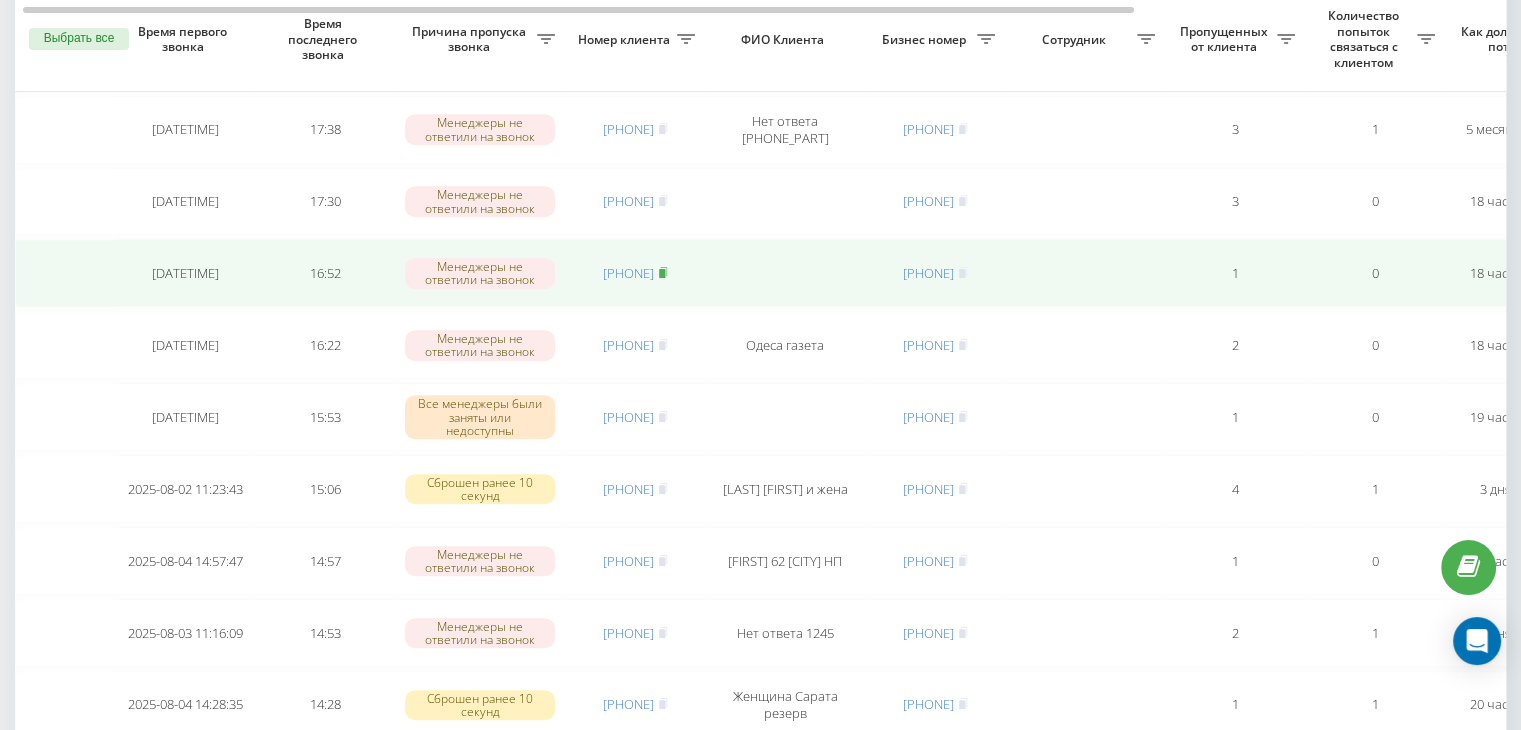 click 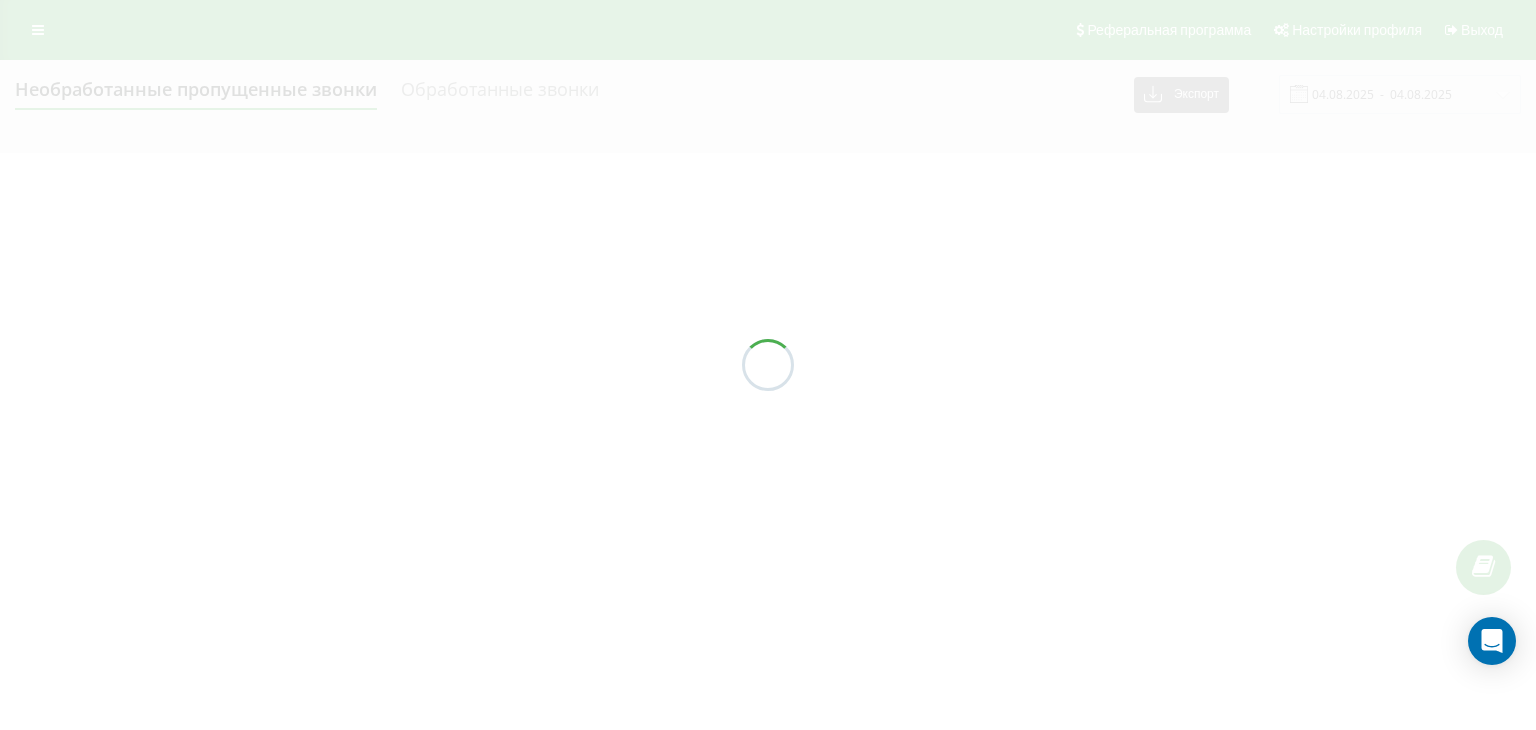 scroll, scrollTop: 0, scrollLeft: 0, axis: both 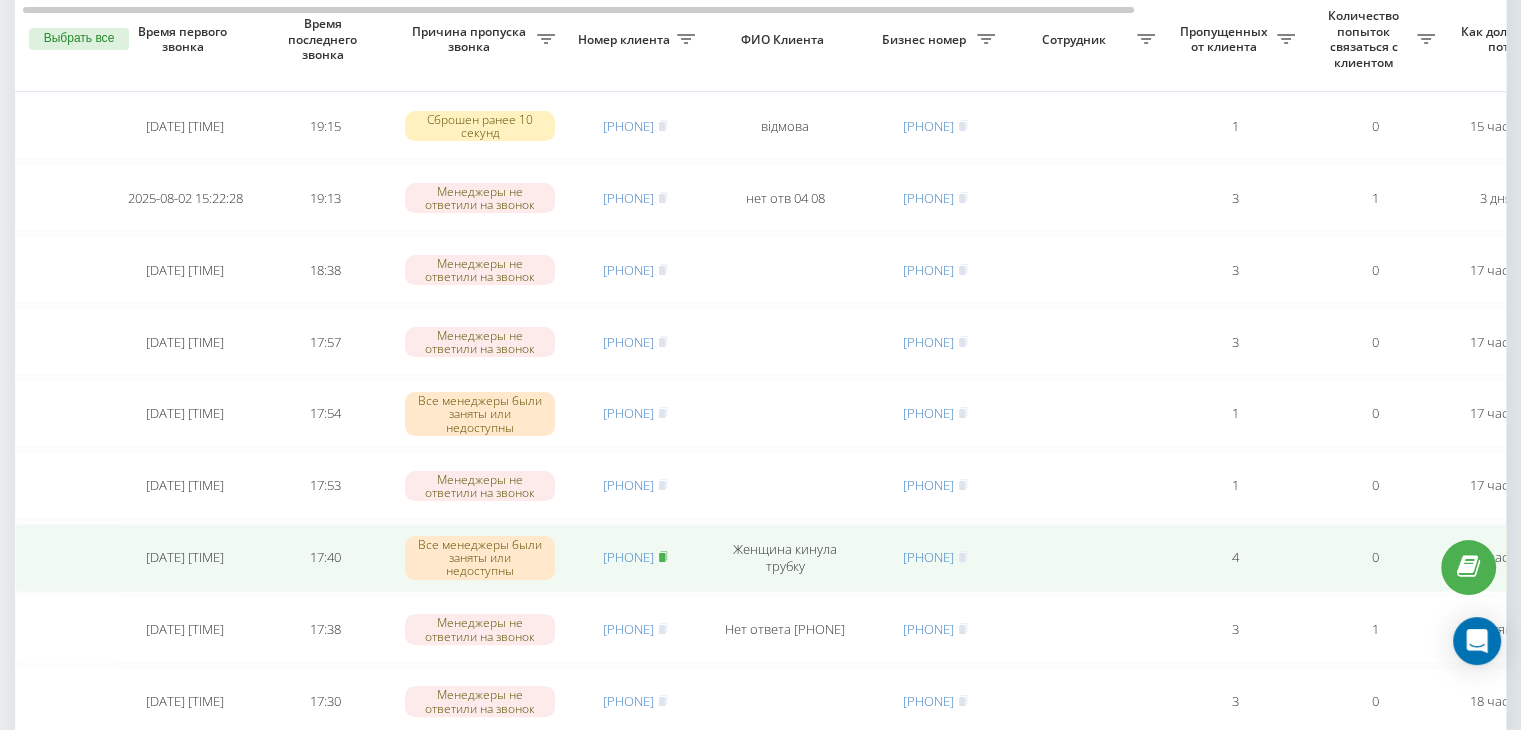 click 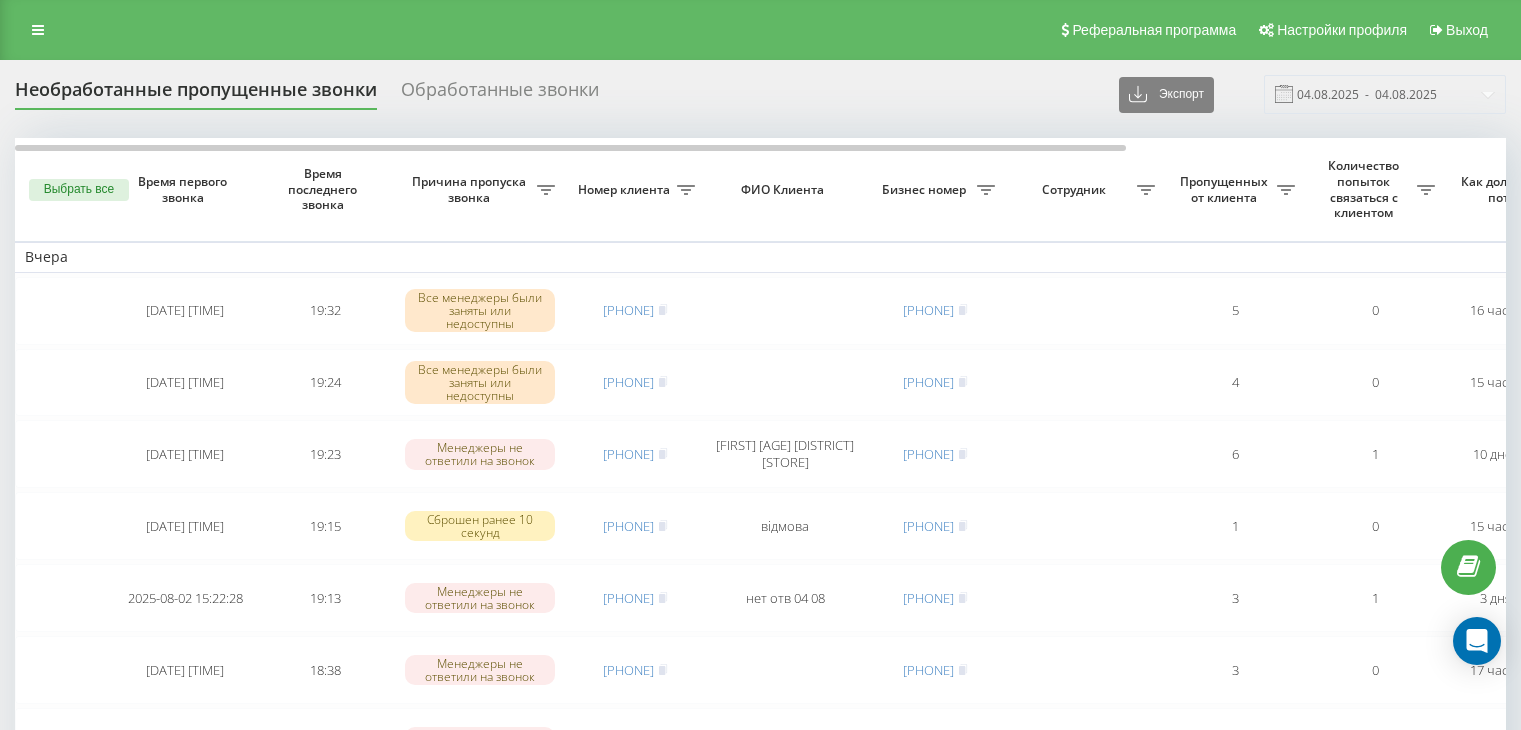 scroll, scrollTop: 0, scrollLeft: 0, axis: both 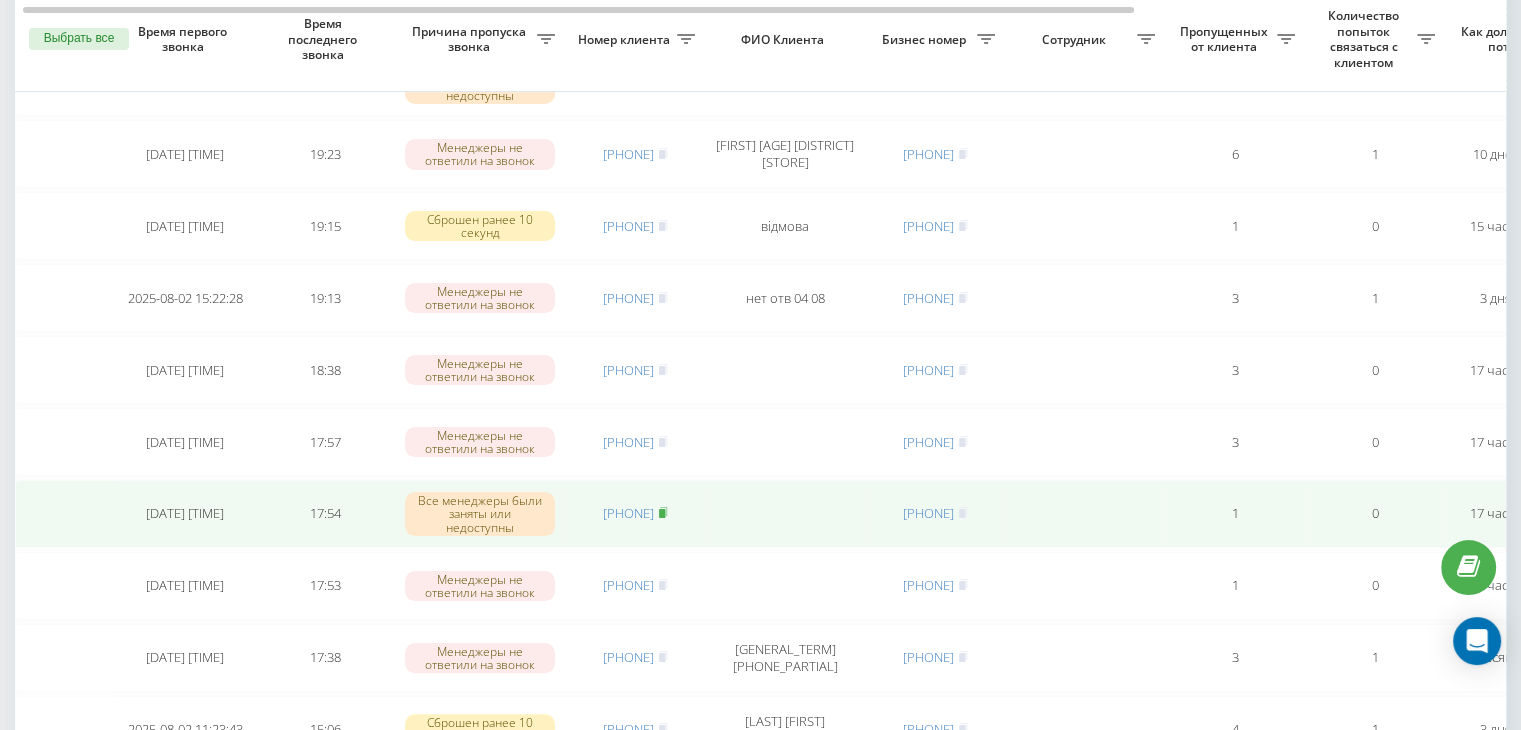 click 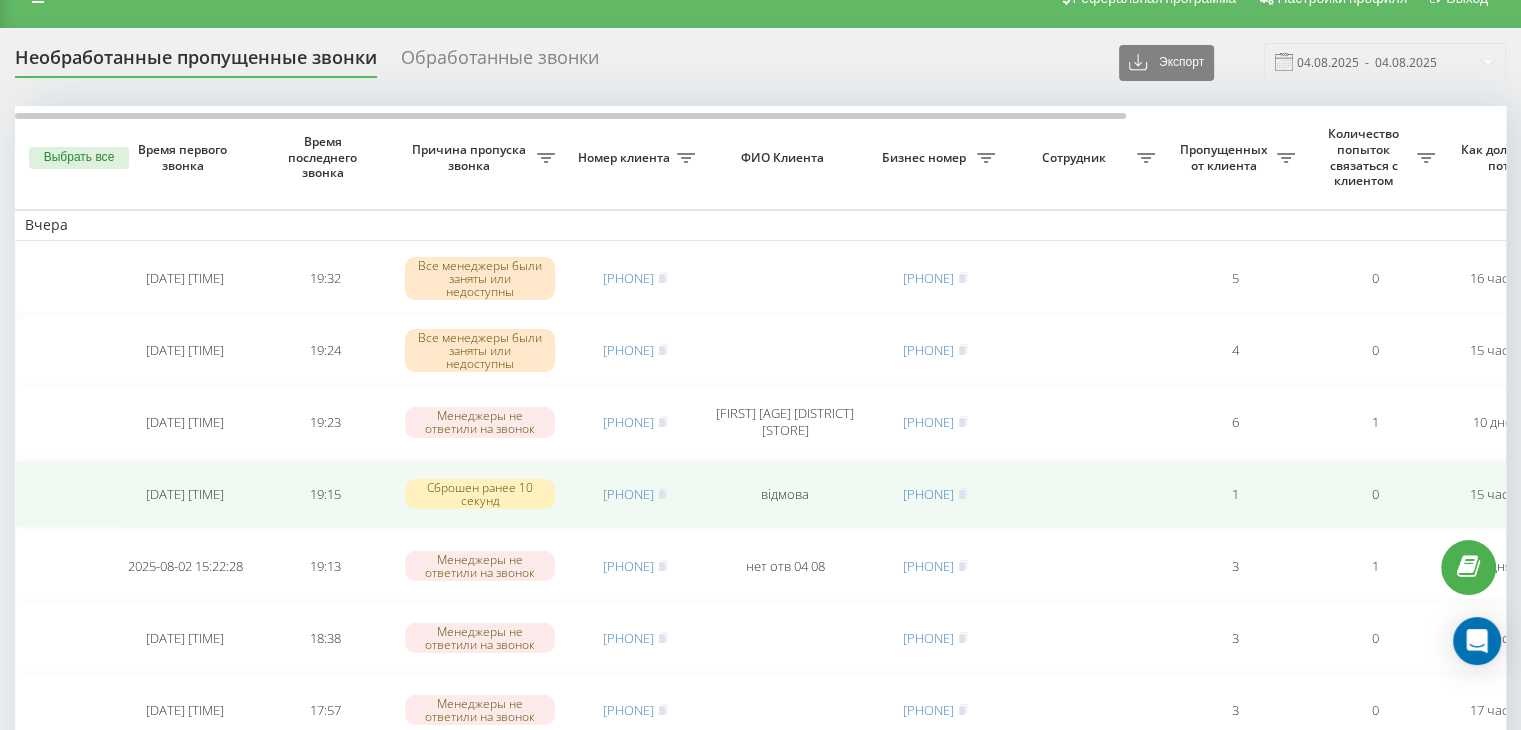 scroll, scrollTop: 0, scrollLeft: 0, axis: both 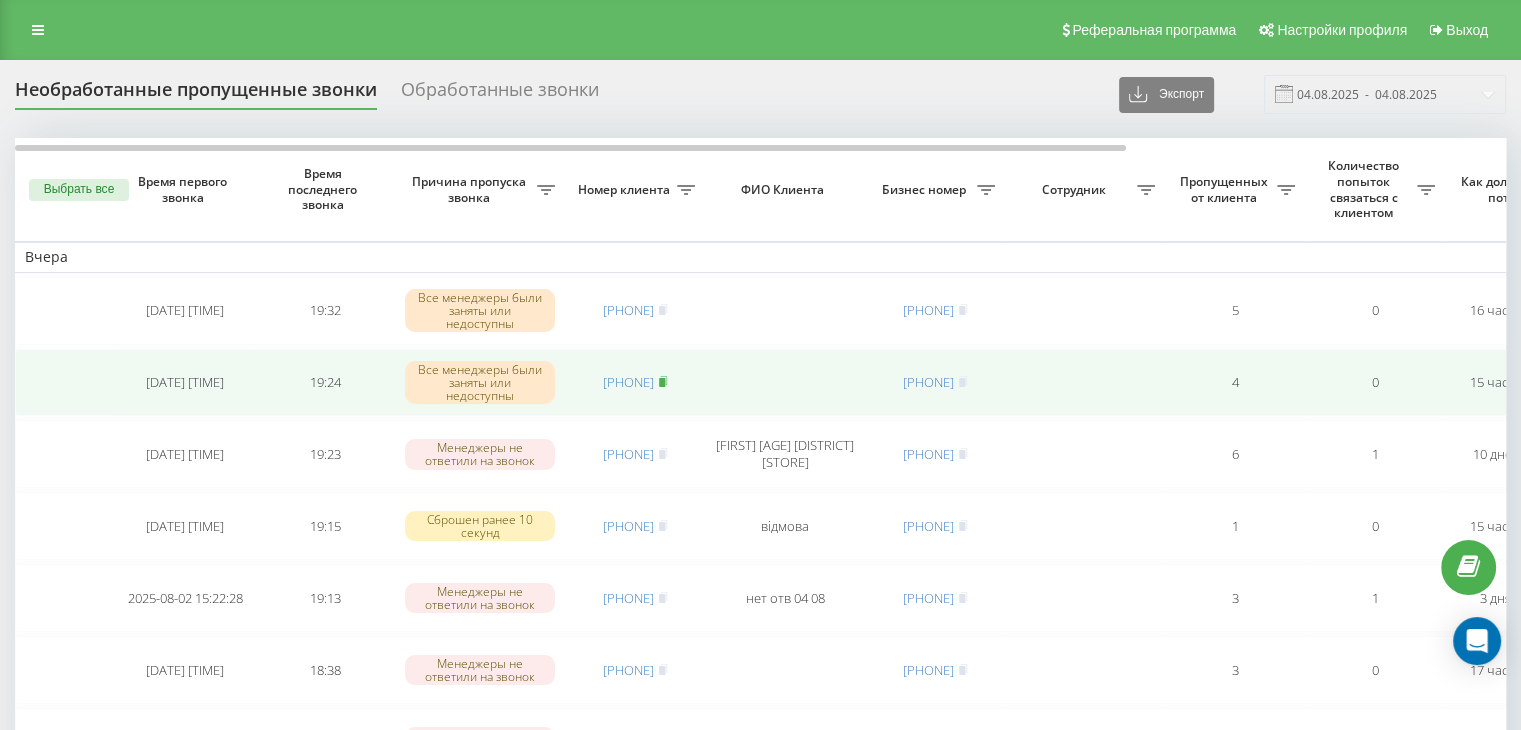 click 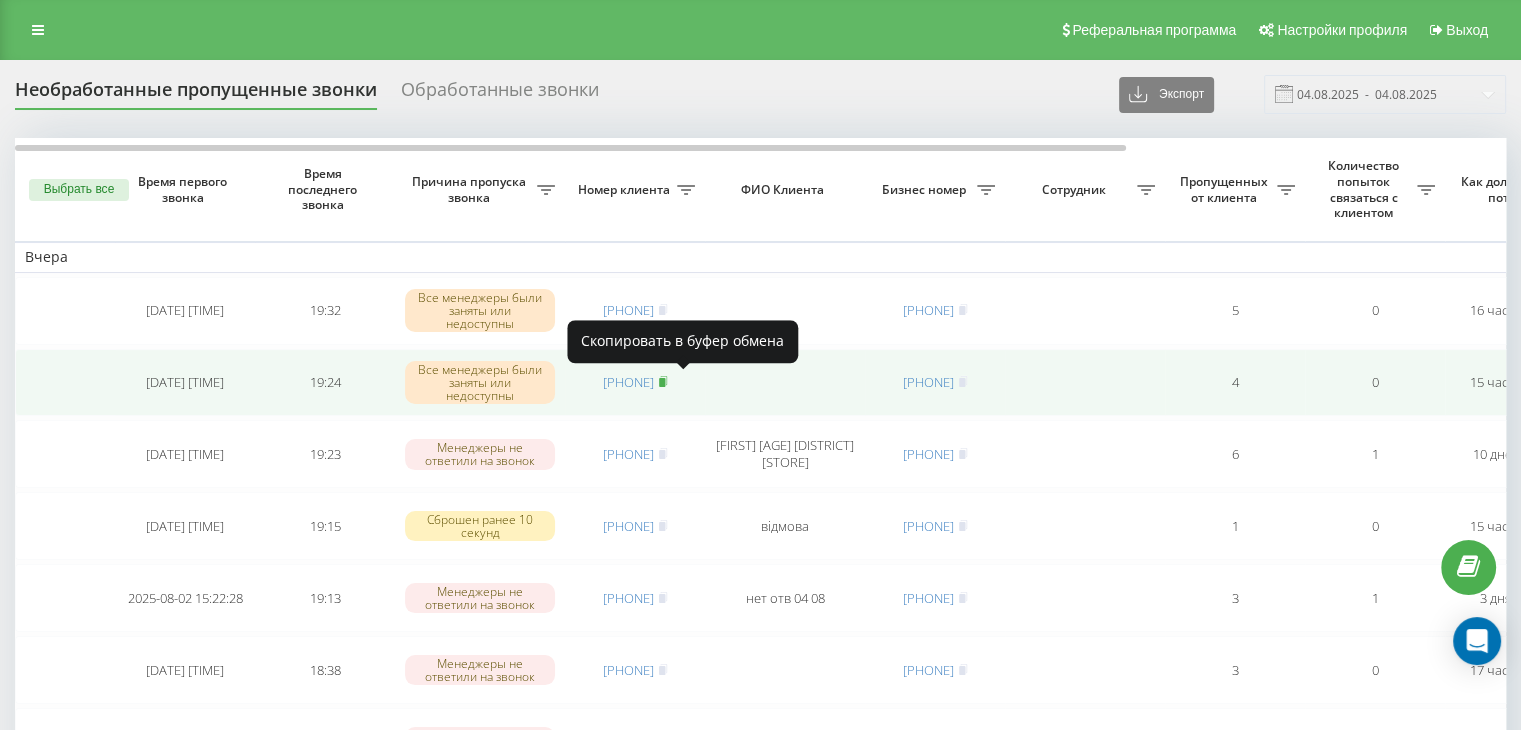 click 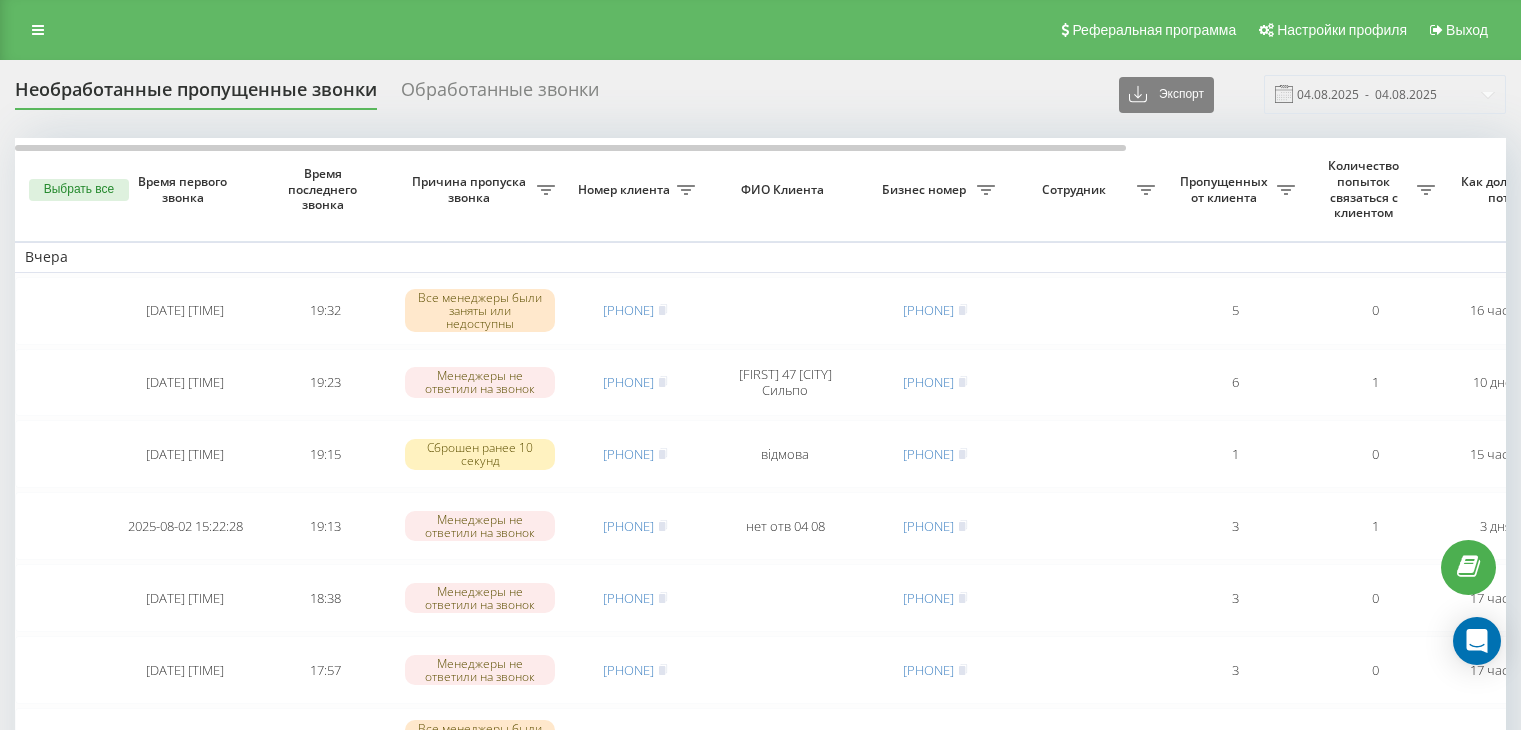 scroll, scrollTop: 0, scrollLeft: 0, axis: both 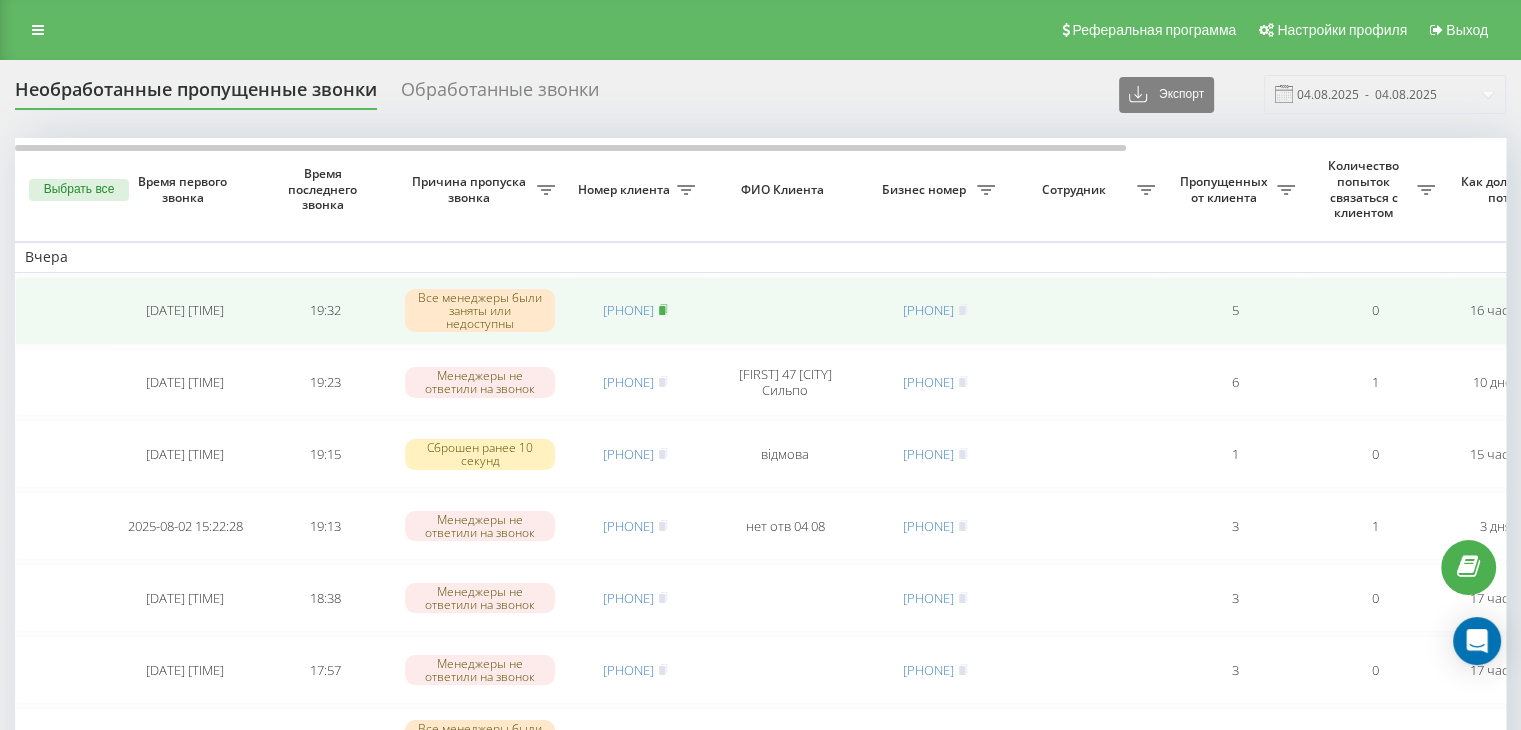 click 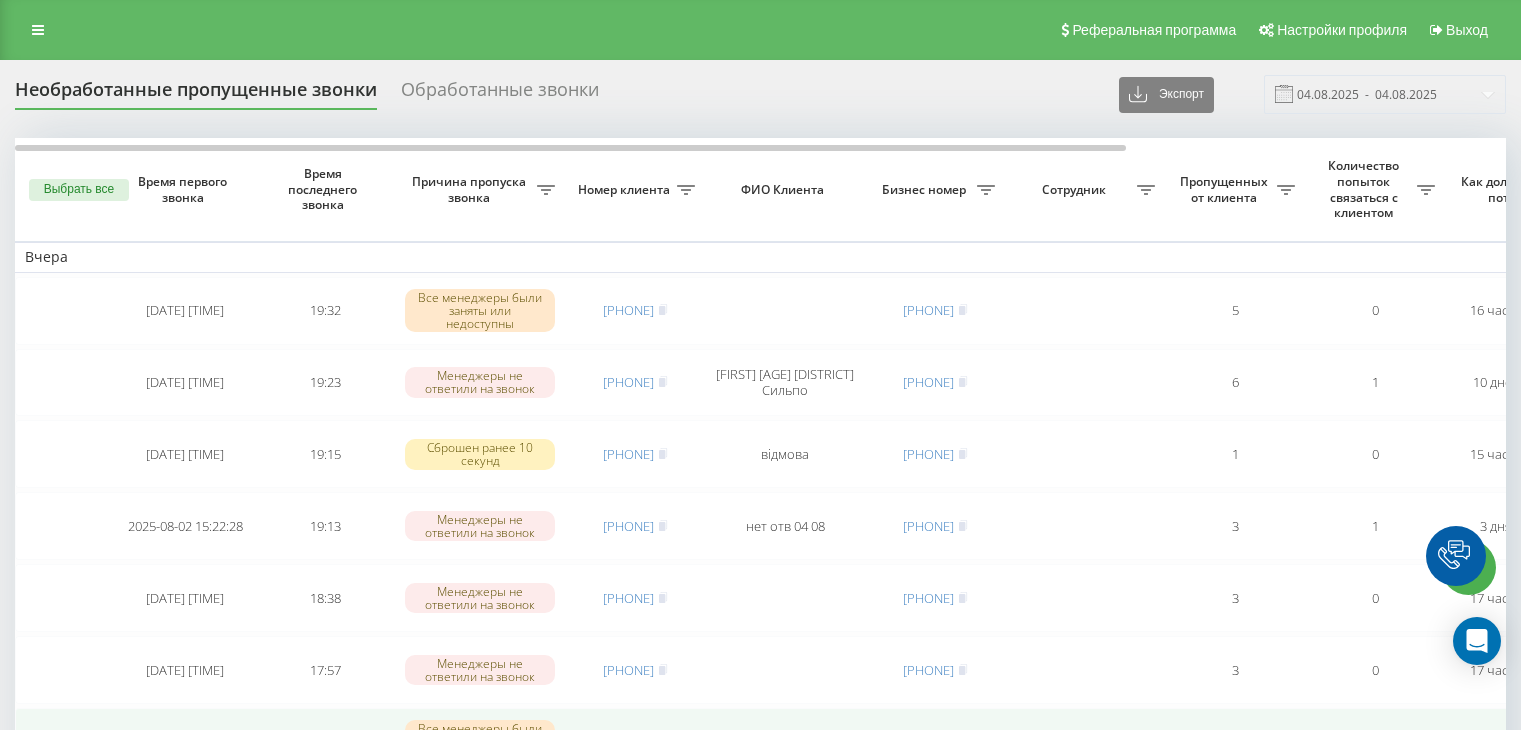 scroll, scrollTop: 0, scrollLeft: 0, axis: both 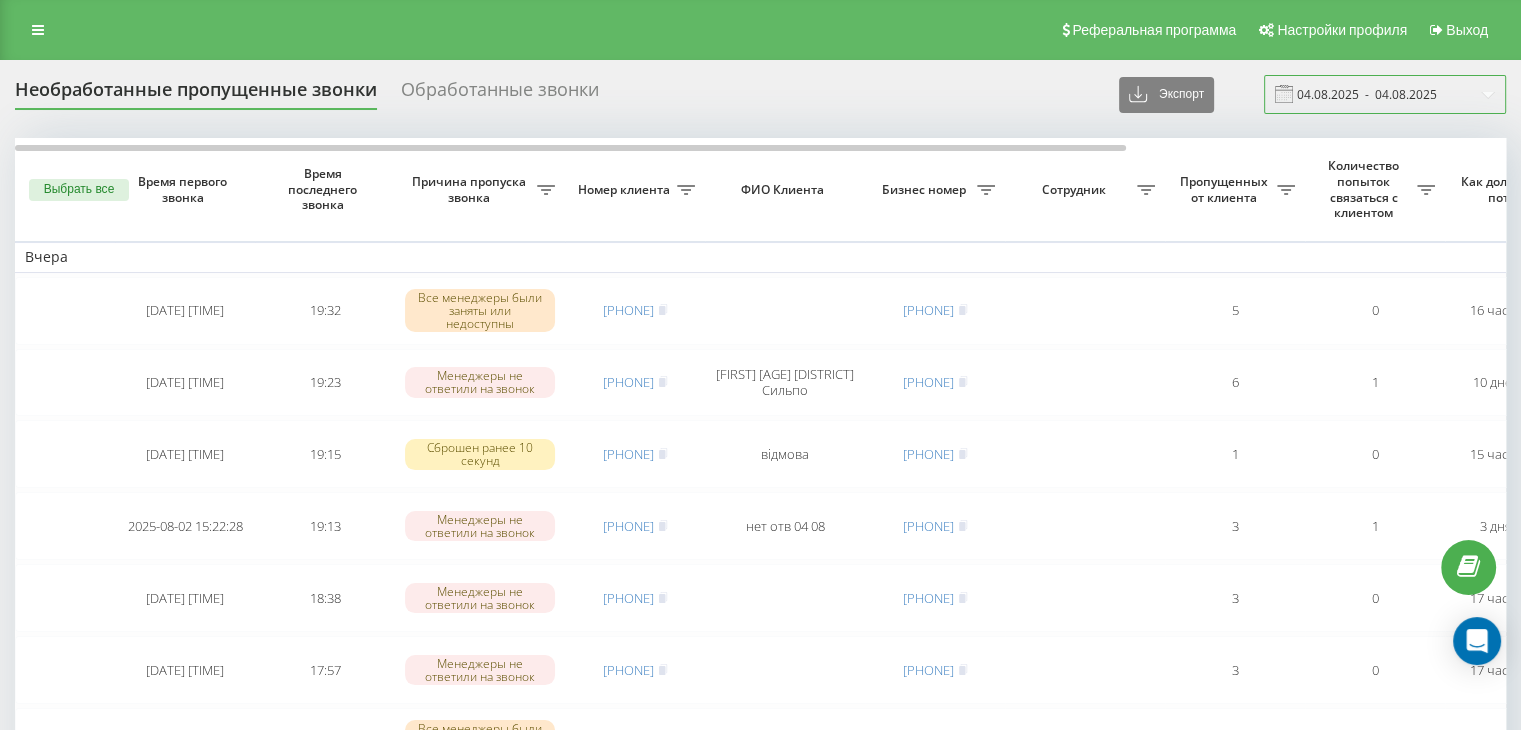 click on "04.08.2025  -  04.08.2025" at bounding box center [1385, 94] 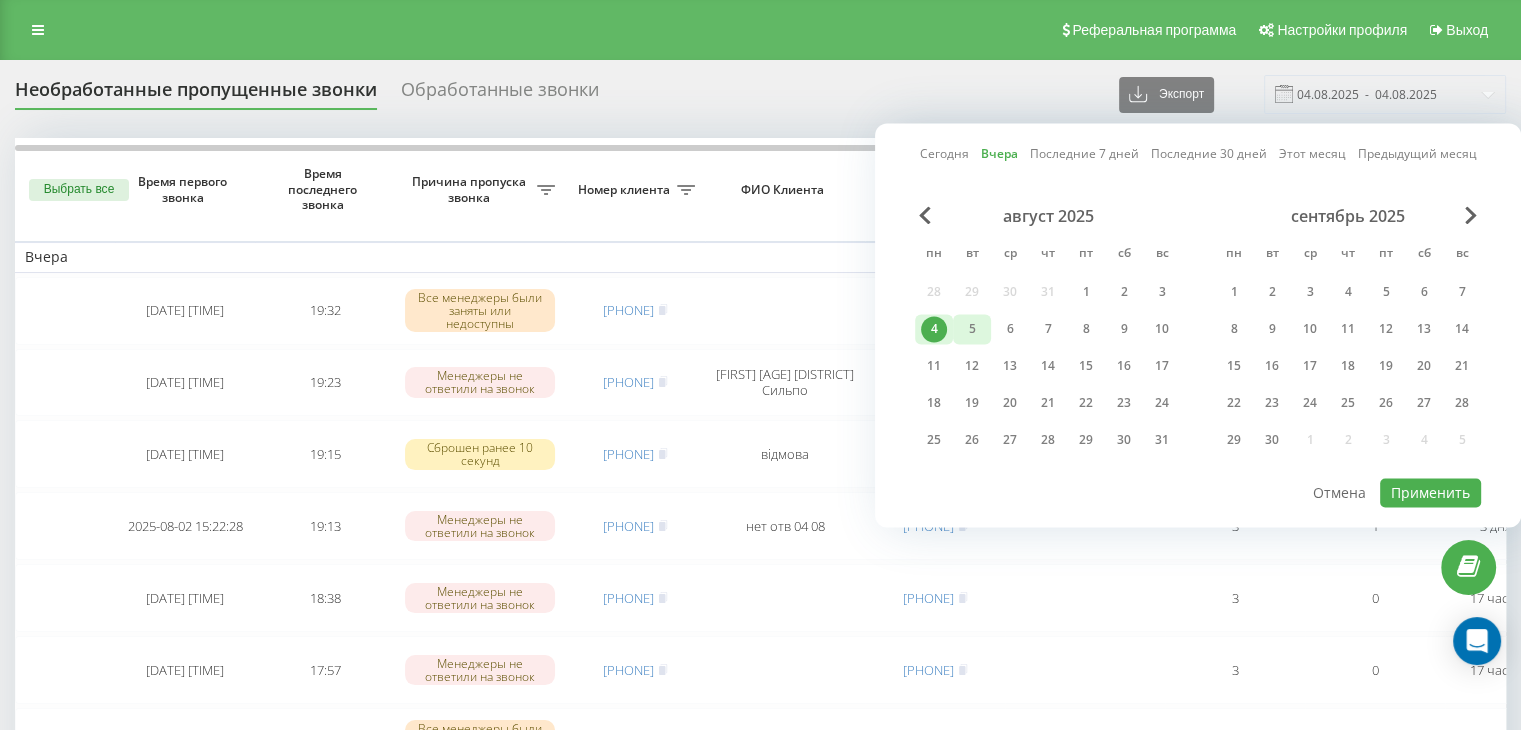 click on "5" at bounding box center (972, 329) 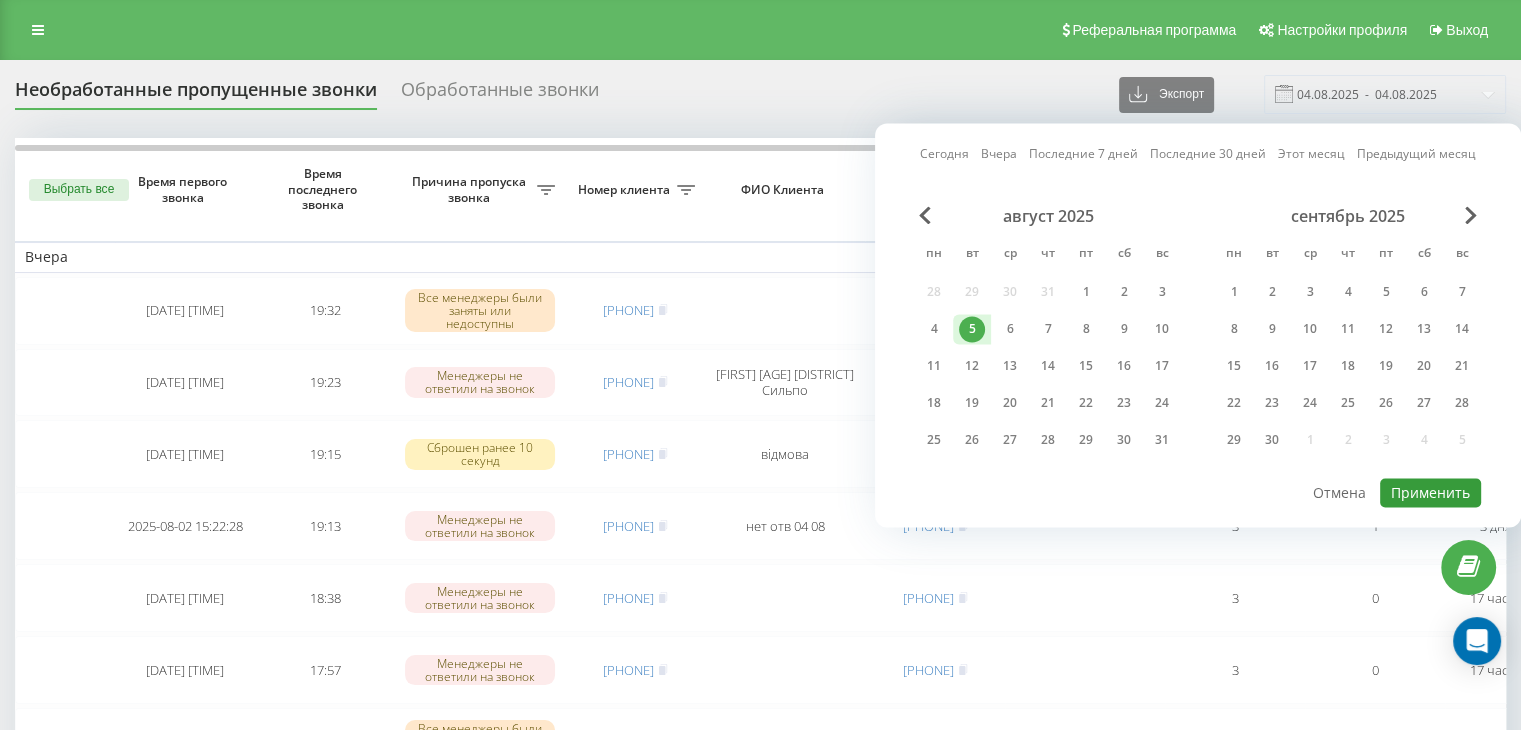 click on "Применить" at bounding box center [1430, 492] 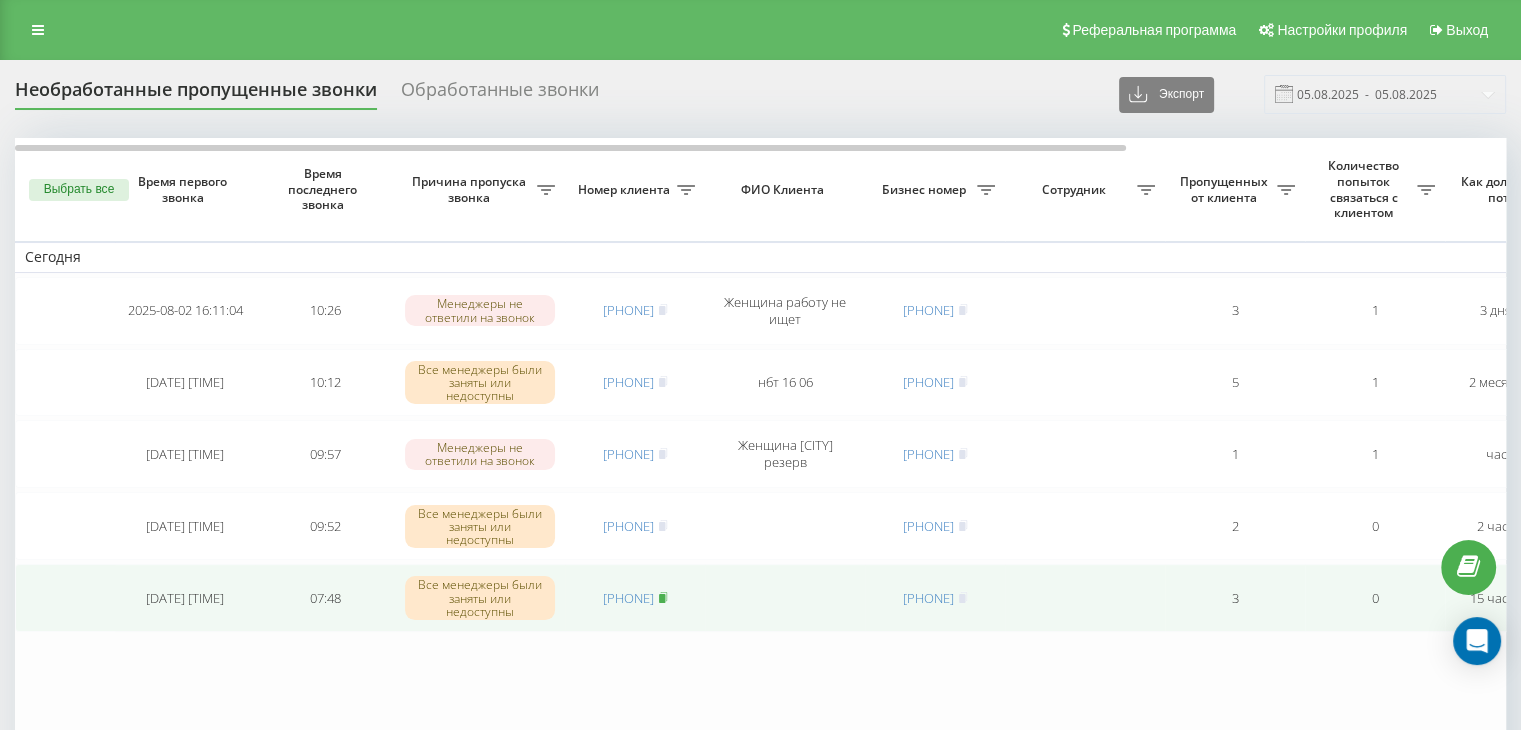 click 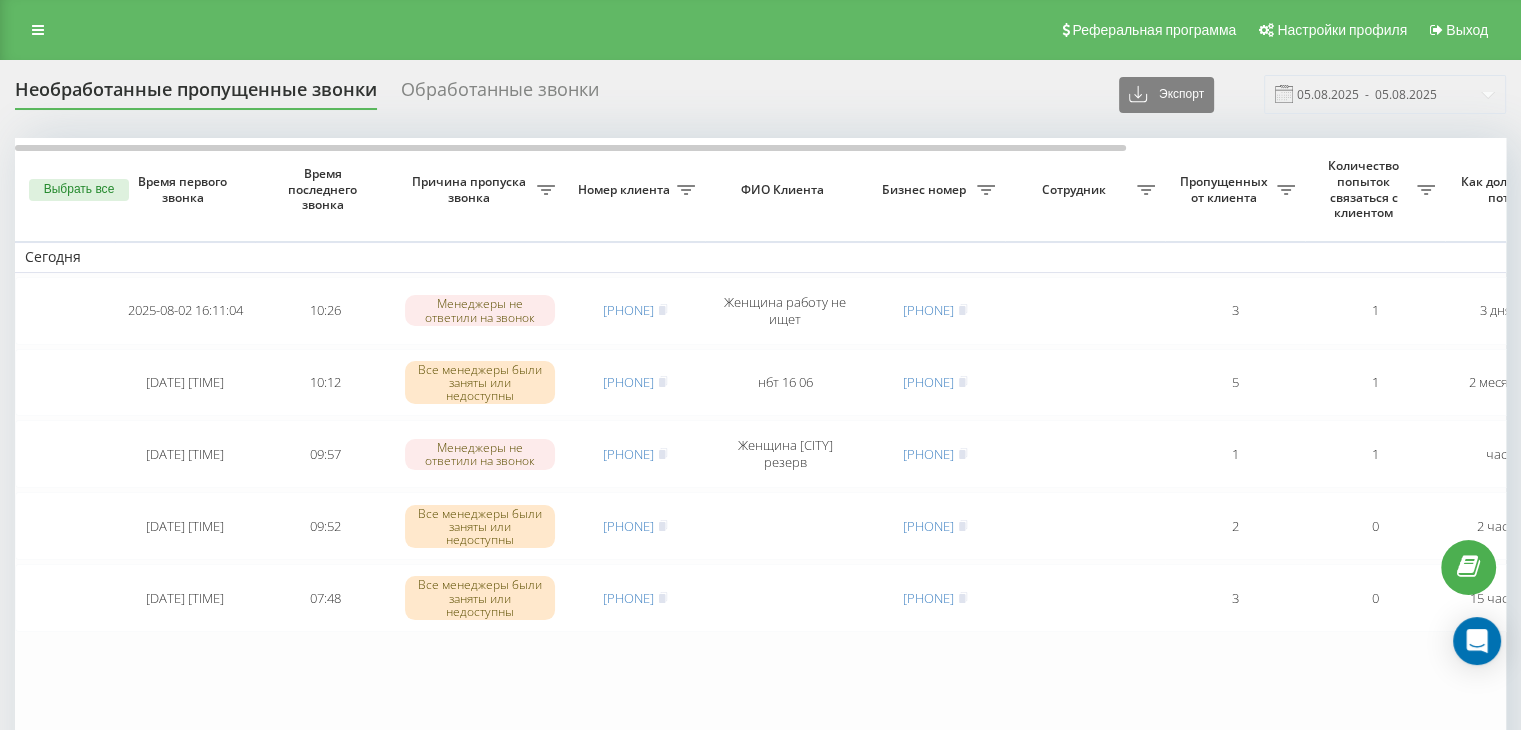 click on "Сегодня 2025-08-02 16:11:04 10:26 Менеджеры не ответили на звонок 380999199358 Женщина работу не ищет 380754967132 3 1 3 дня назад Карпенко Вікторія інтернет Обработать Не удалось связаться Связался с клиентом с помощью другого канала Клиент перезвонил сам с другого номера Другой вариант 2025-06-15 18:34:32 10:12 Все менеджеры были заняты или недоступны 380507324431 нбт 16 06 380754967132 5 1 2 месяца назад Карпенко Вікторія інтернет Обработать Не удалось связаться Связался с клиентом с помощью другого канала Клиент перезвонил сам с другого номера Другой вариант 2025-08-05 09:57:13 09:57 380952428310 380501724492 1 1 час назад" at bounding box center (1015, 457) 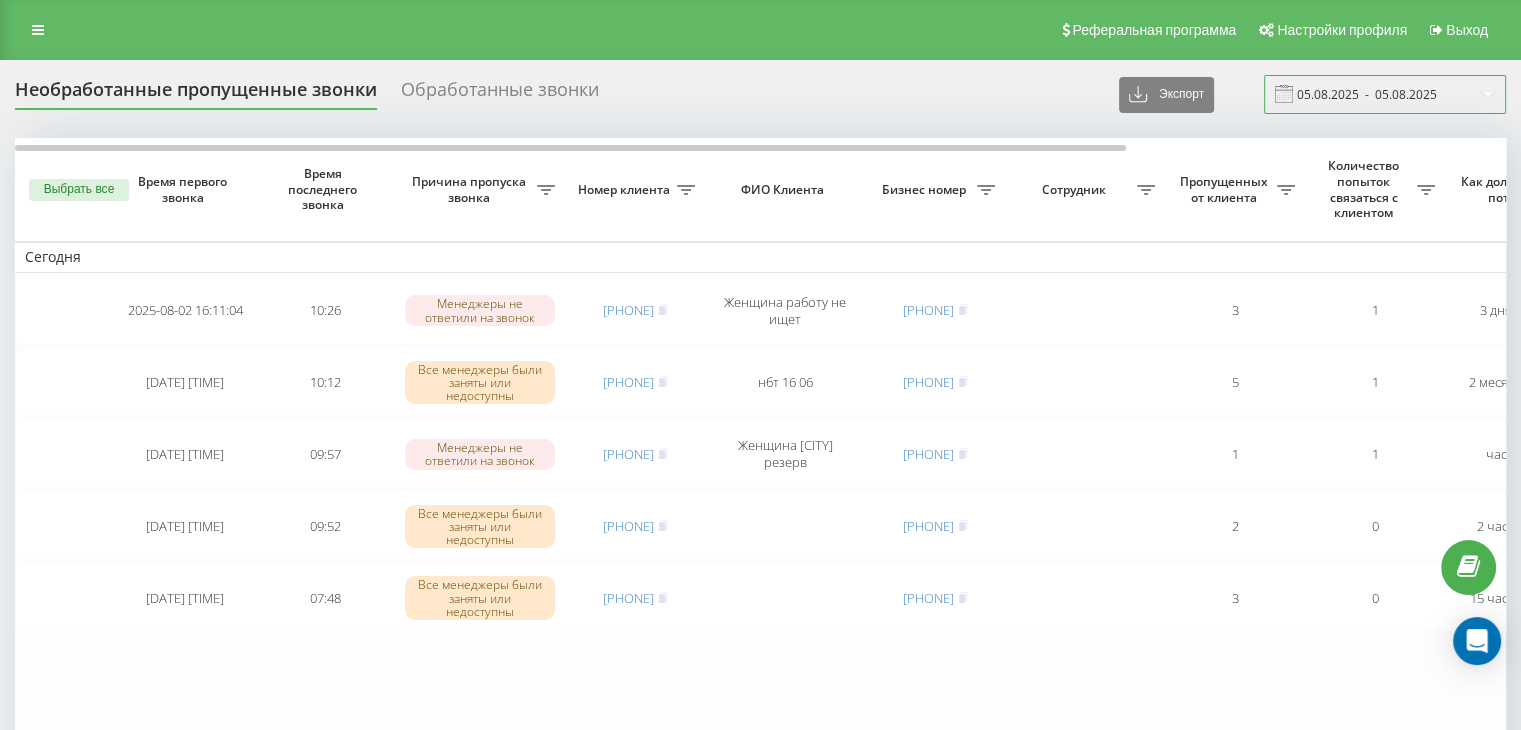 click on "05.08.2025  -  05.08.2025" at bounding box center (1385, 94) 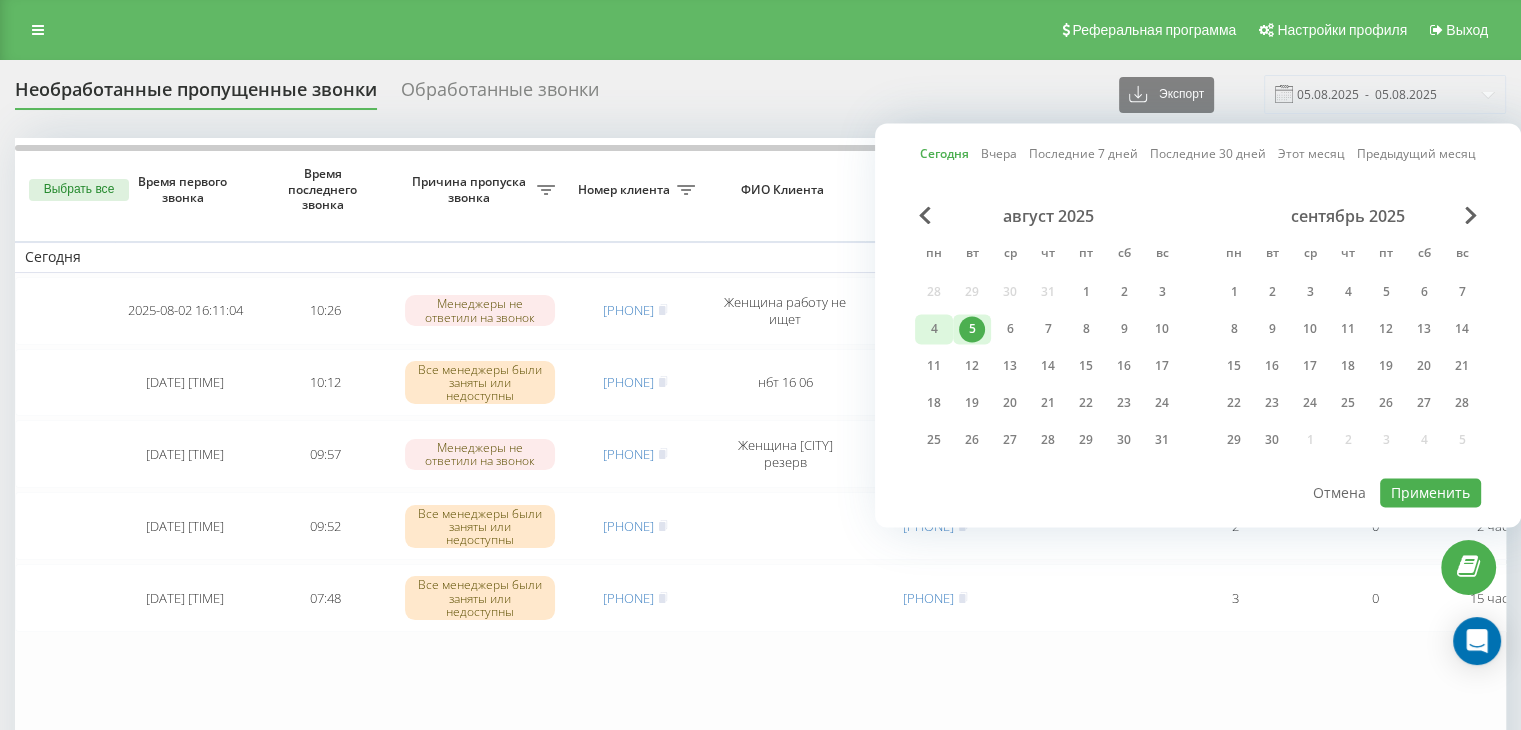 click on "4" at bounding box center (934, 329) 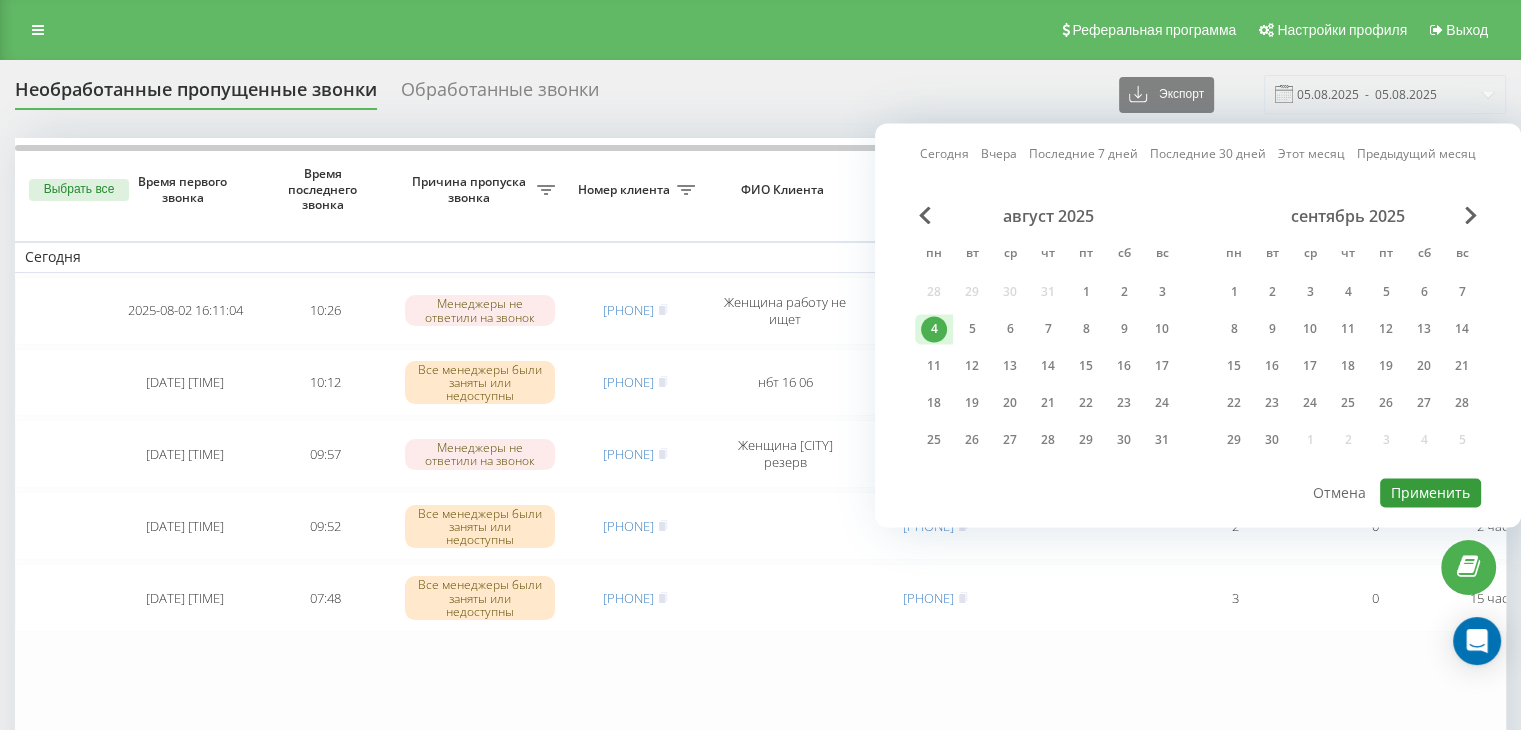 click on "Применить" at bounding box center [1430, 492] 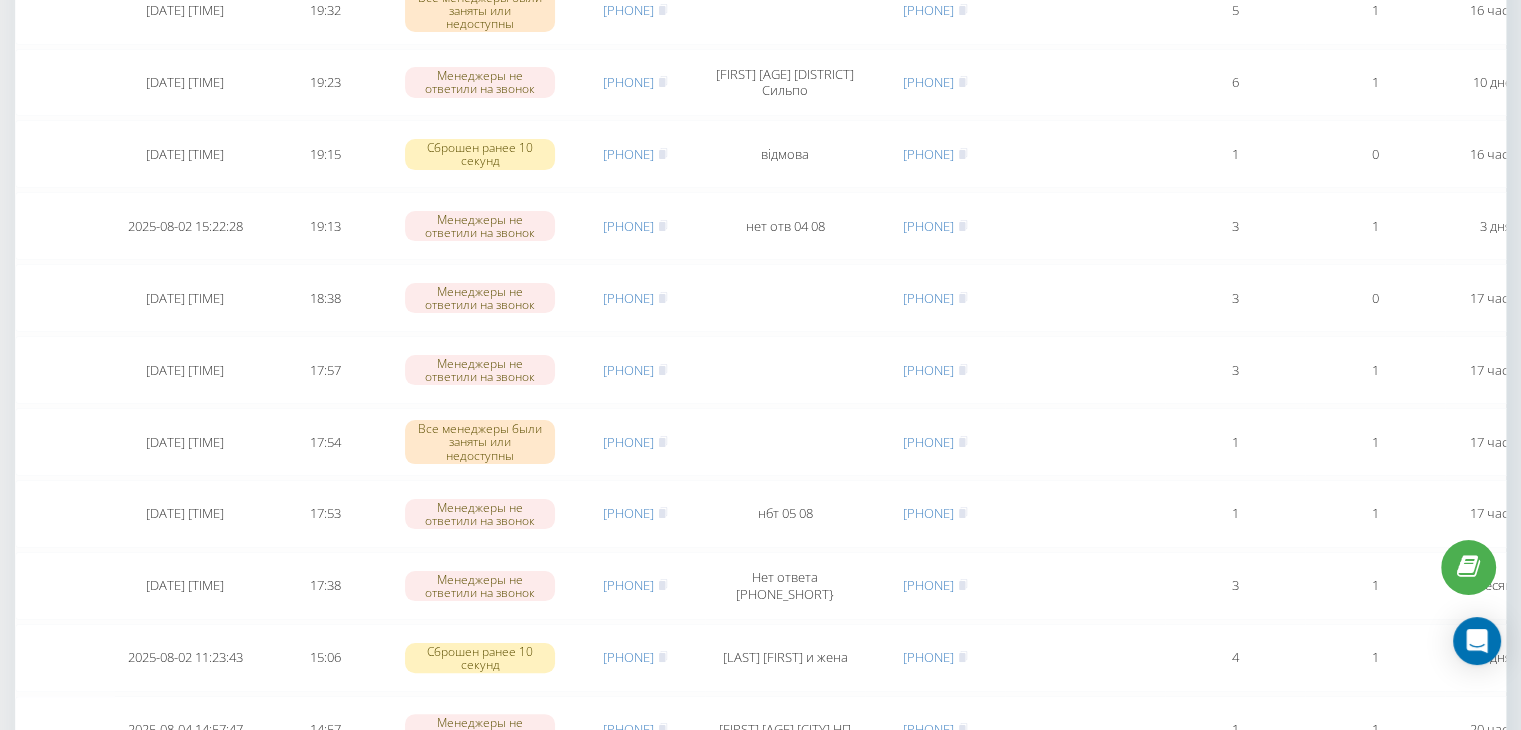 scroll, scrollTop: 0, scrollLeft: 0, axis: both 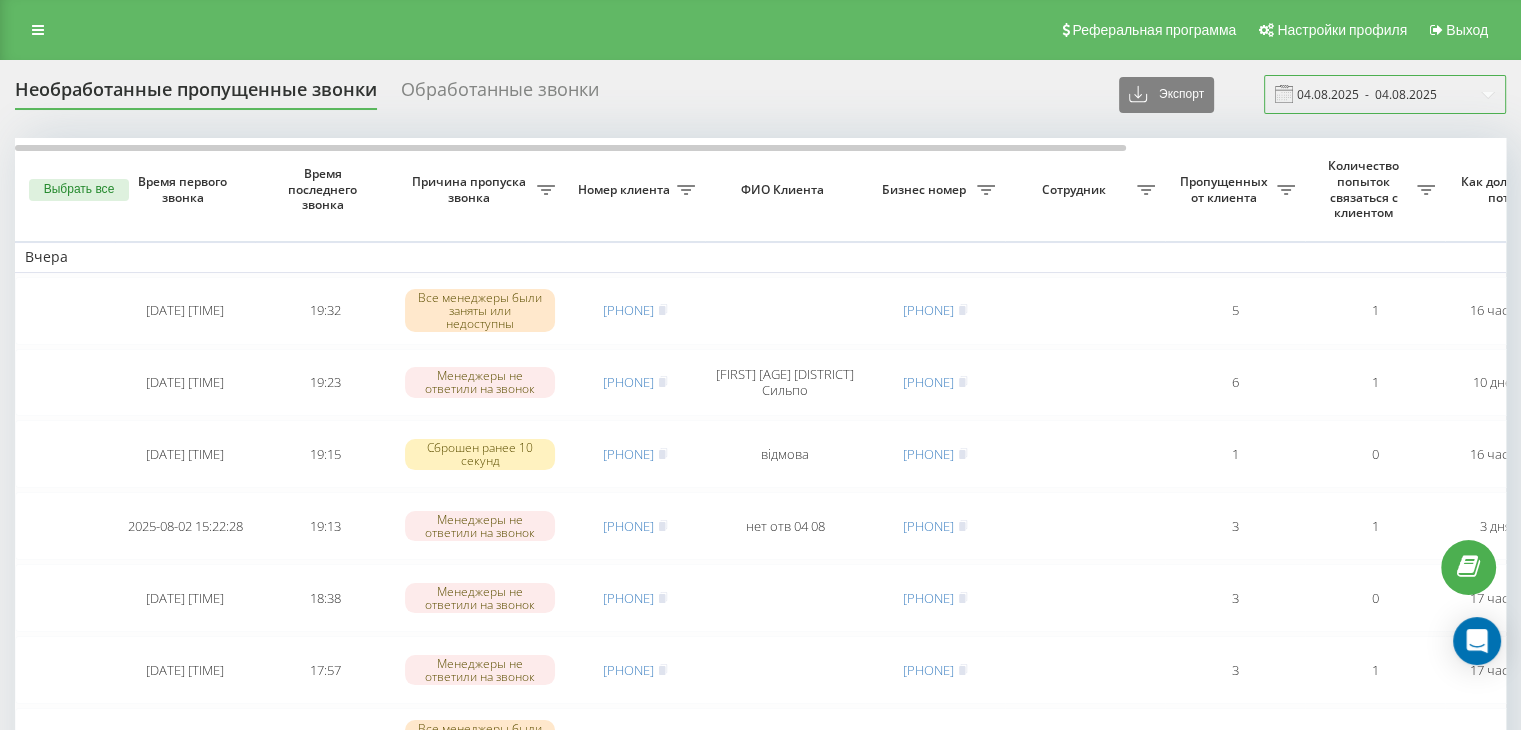 click on "04.08.2025  -  04.08.2025" at bounding box center [1385, 94] 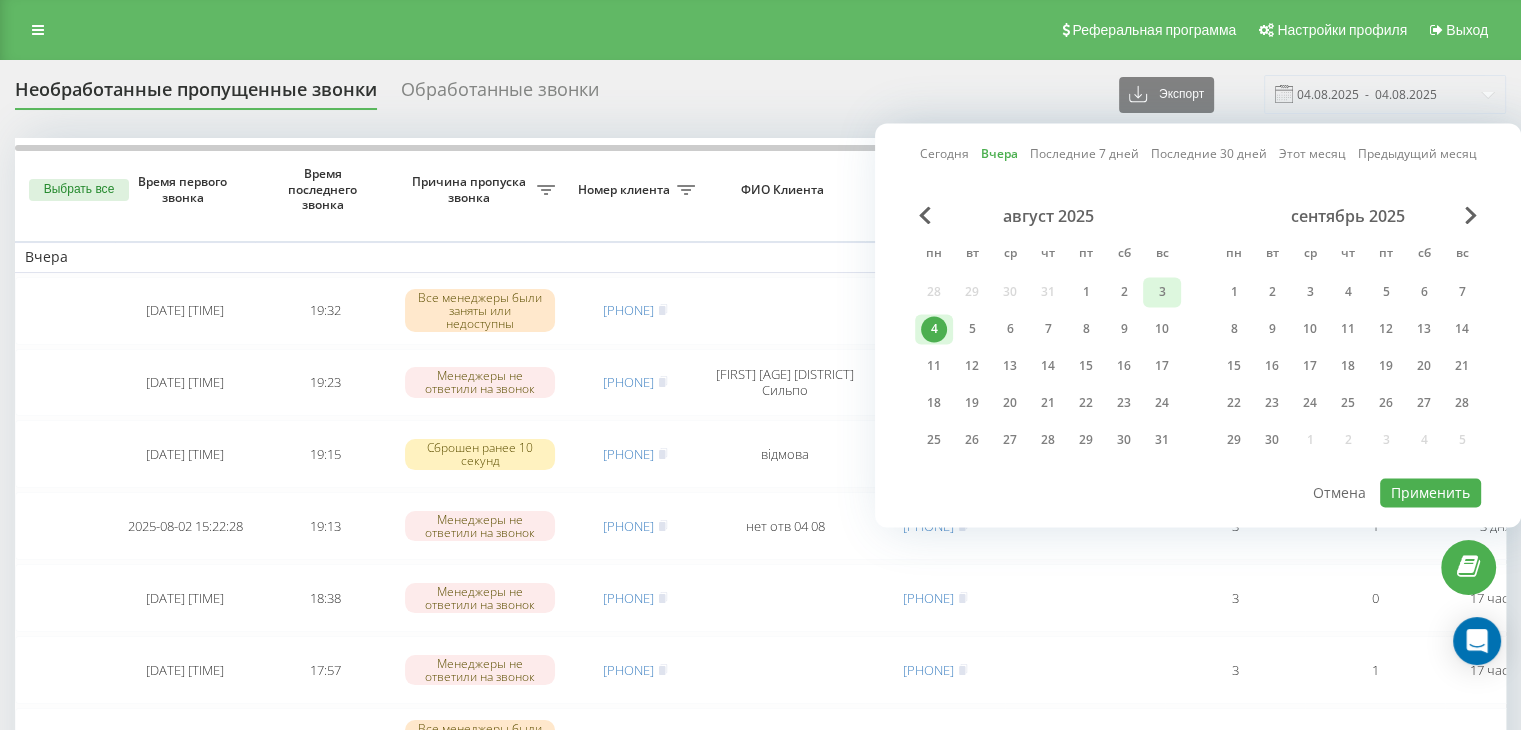 click on "3" at bounding box center (1162, 292) 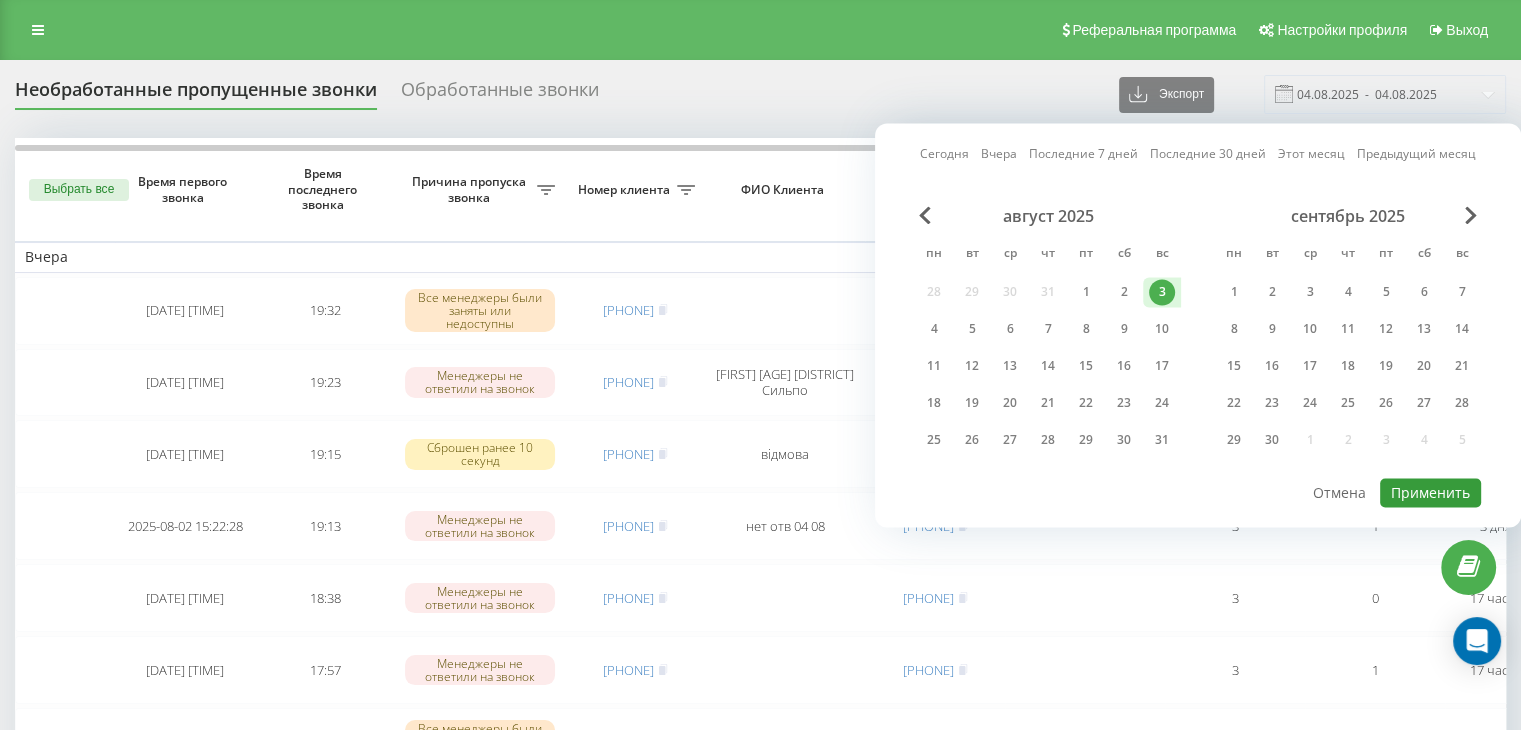 click on "Применить" at bounding box center [1430, 492] 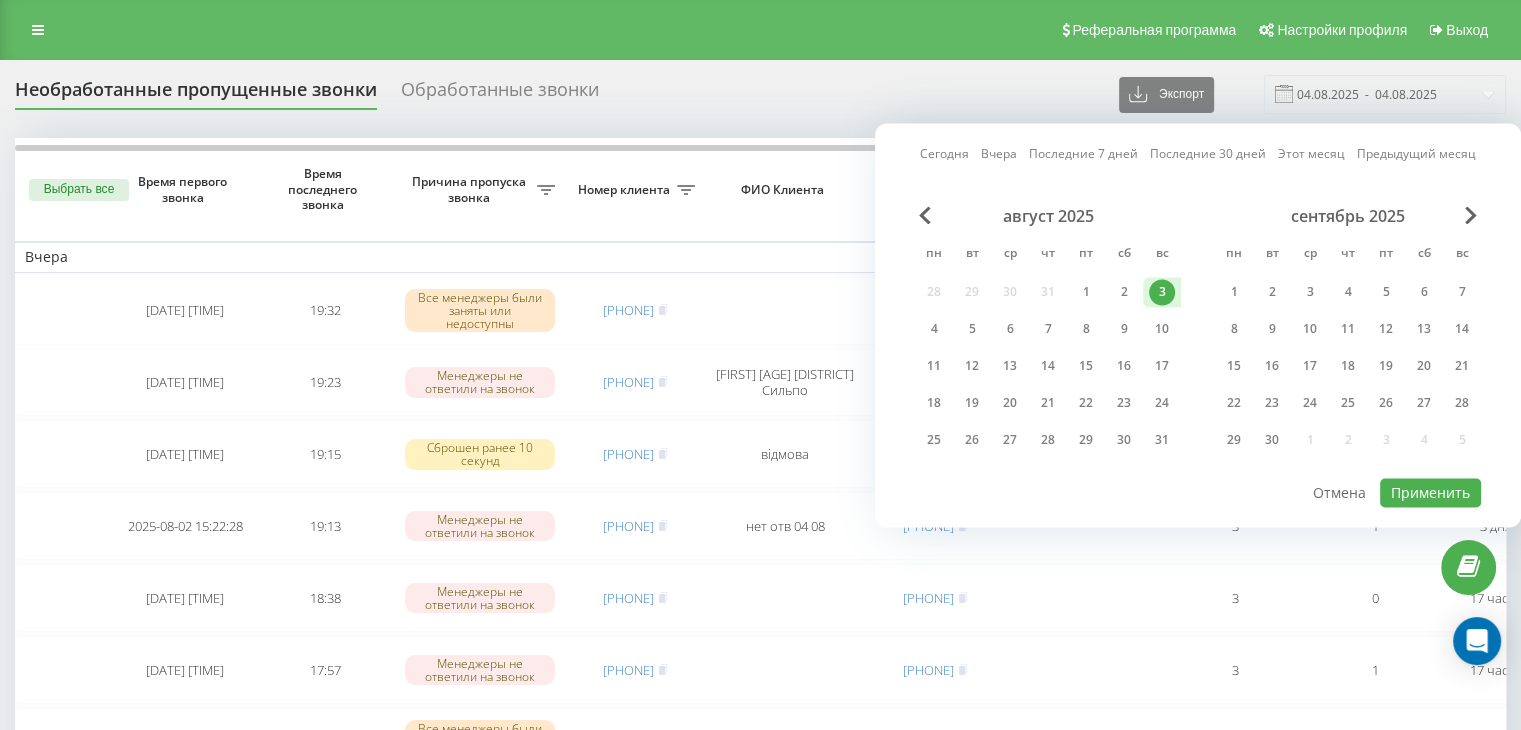 type on "03.08.2025  -  03.08.2025" 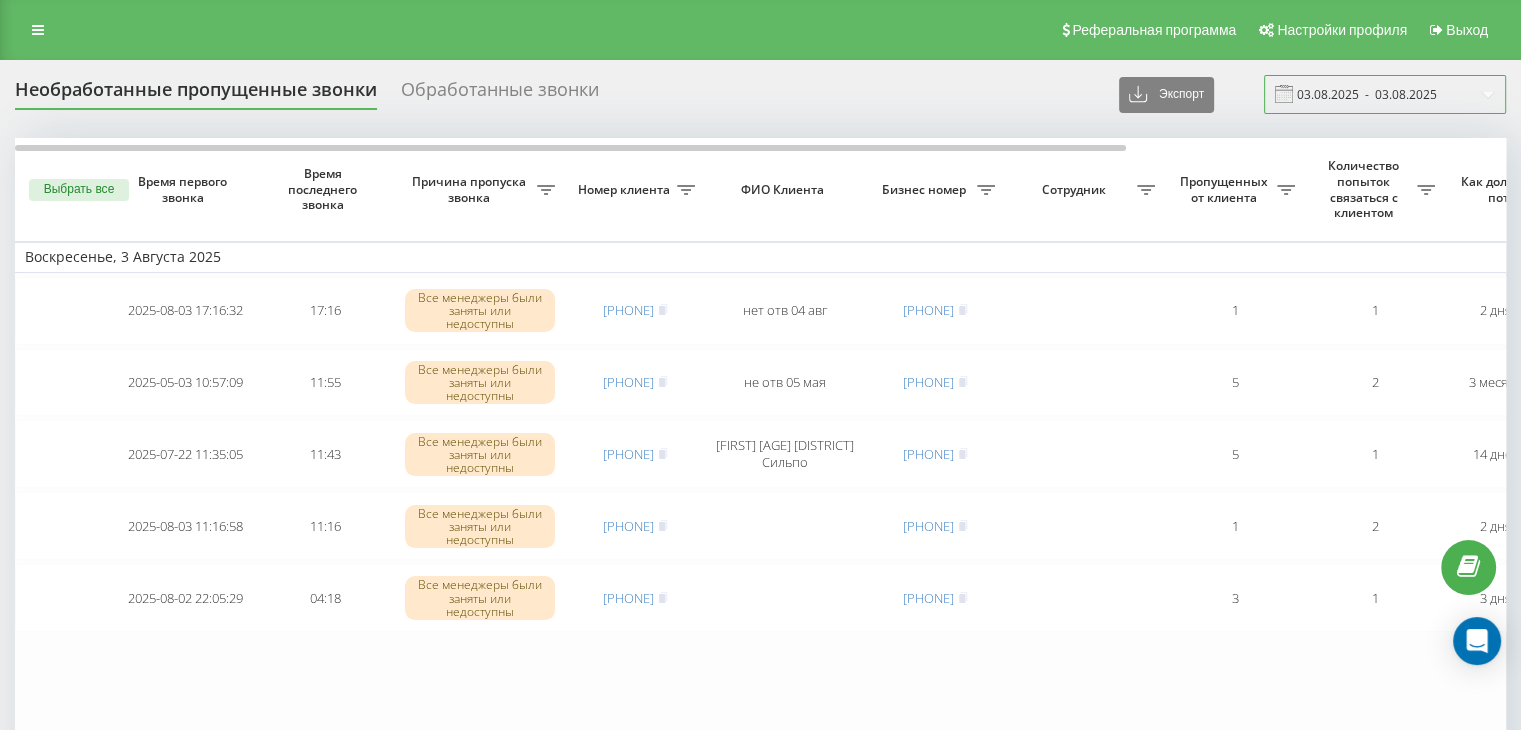 click on "03.08.2025  -  03.08.2025" at bounding box center (1385, 94) 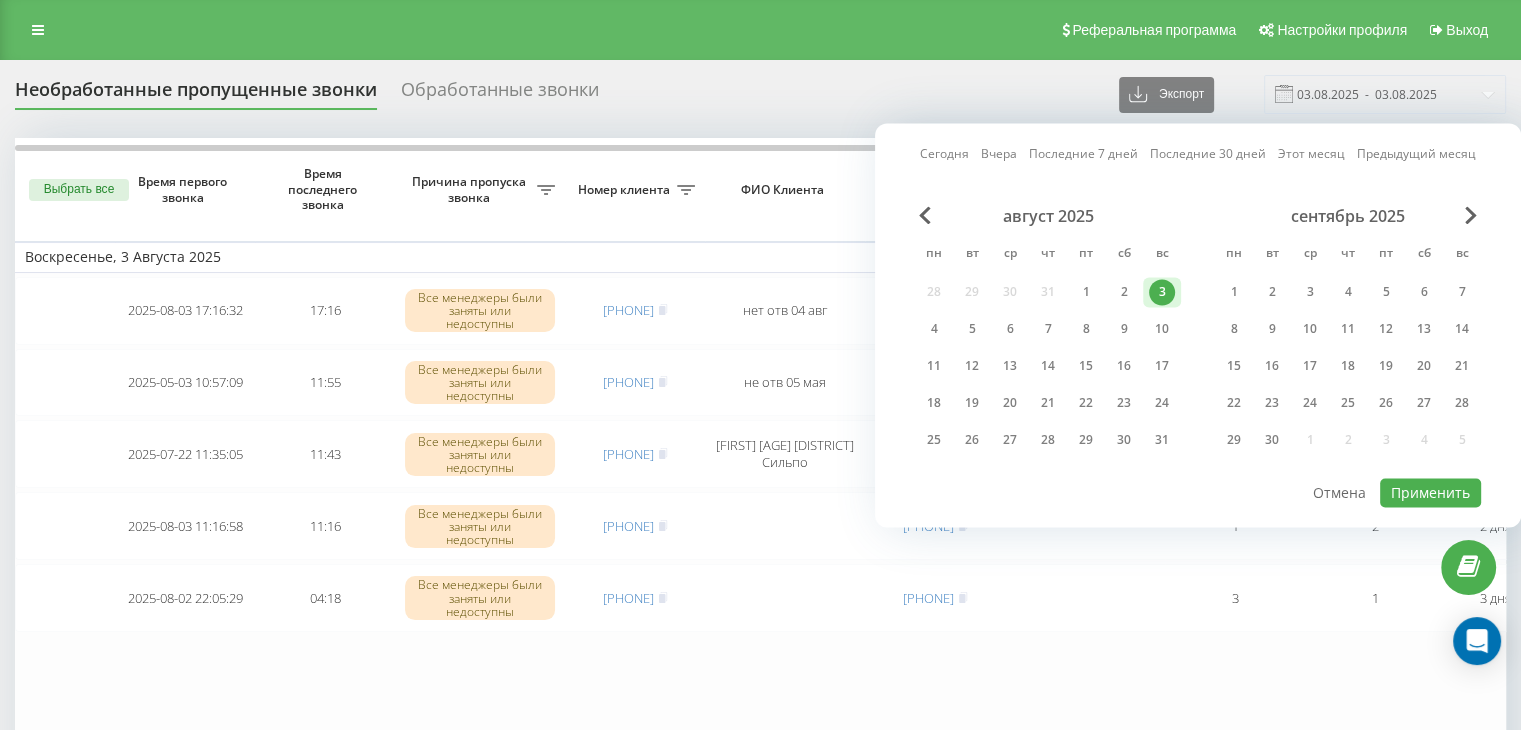 click on "Необработанные пропущенные звонки Обработанные звонки Экспорт .csv .xlsx 03.08.2025  -  03.08.2025" at bounding box center (760, 94) 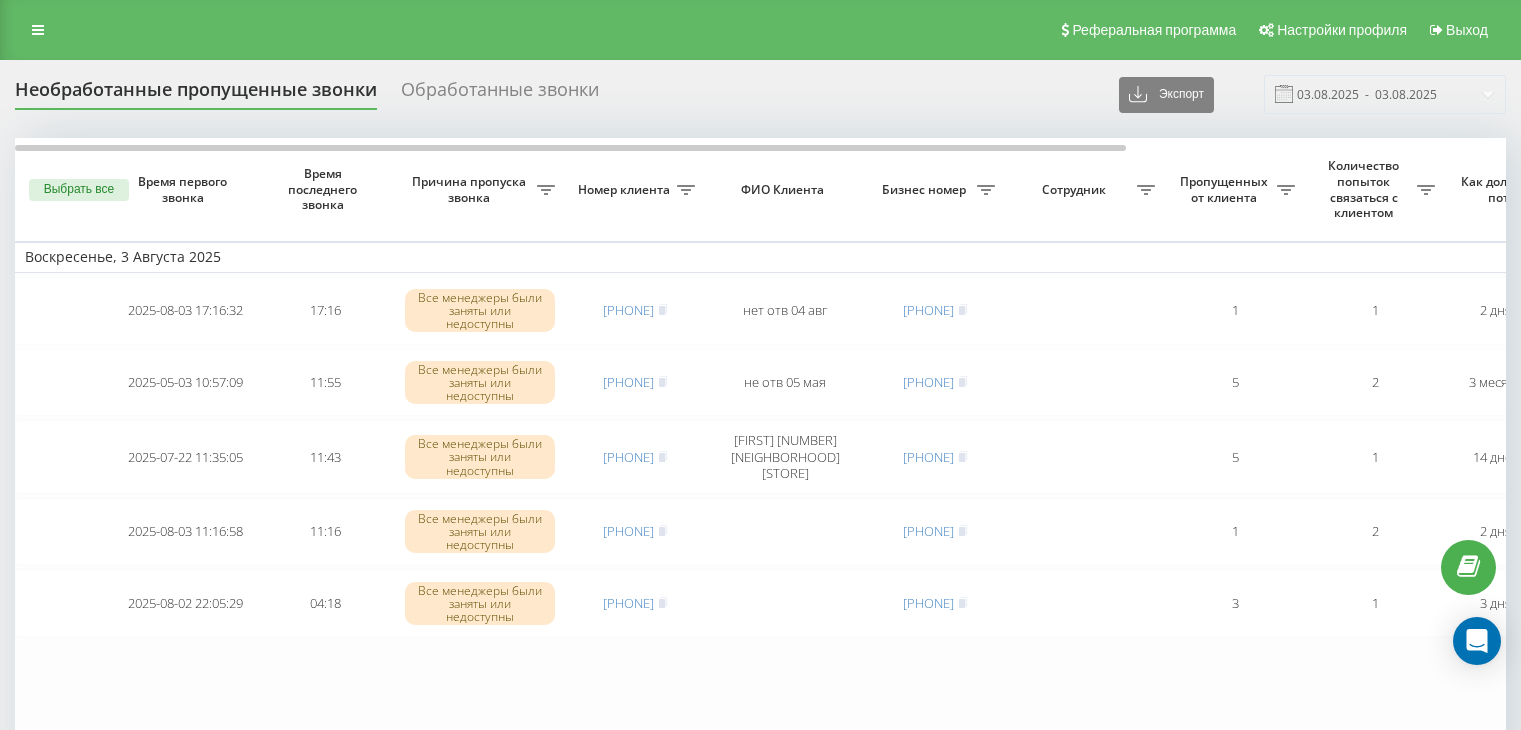 scroll, scrollTop: 0, scrollLeft: 0, axis: both 